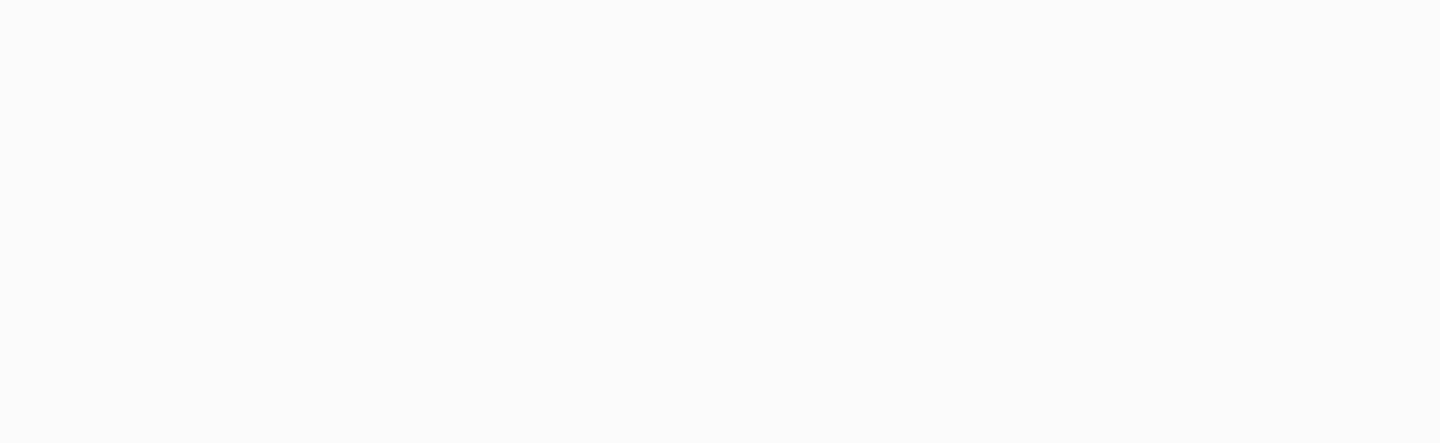 scroll, scrollTop: 0, scrollLeft: 0, axis: both 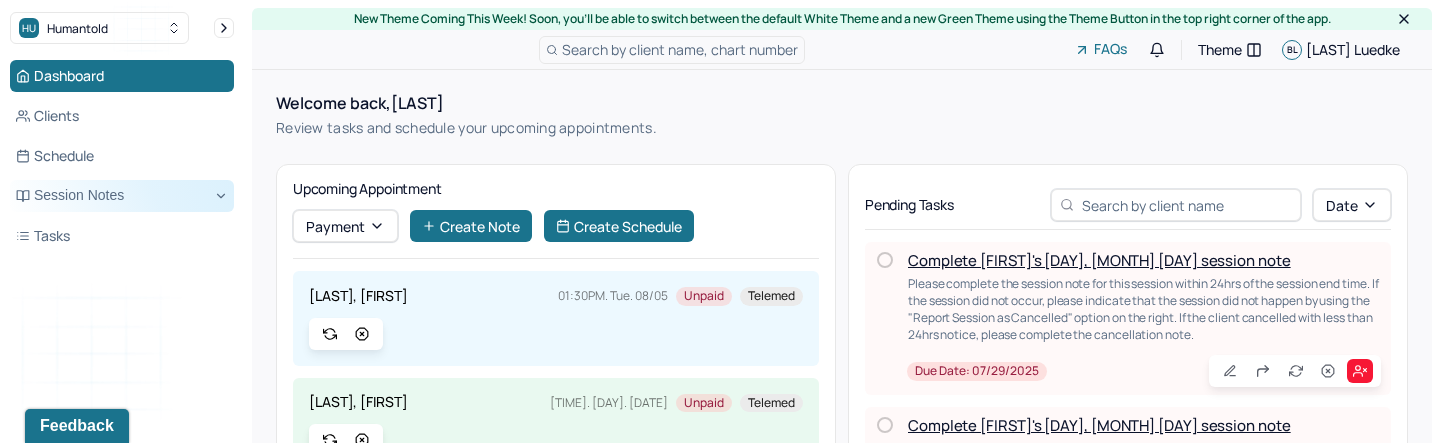 click on "Session Notes" at bounding box center [122, 196] 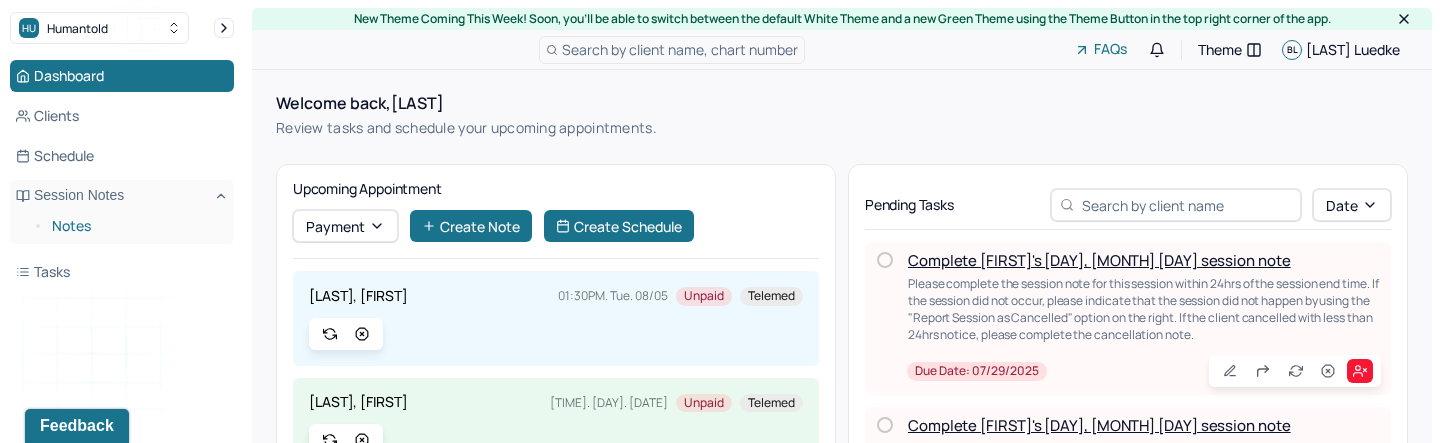 click on "Notes" at bounding box center (135, 226) 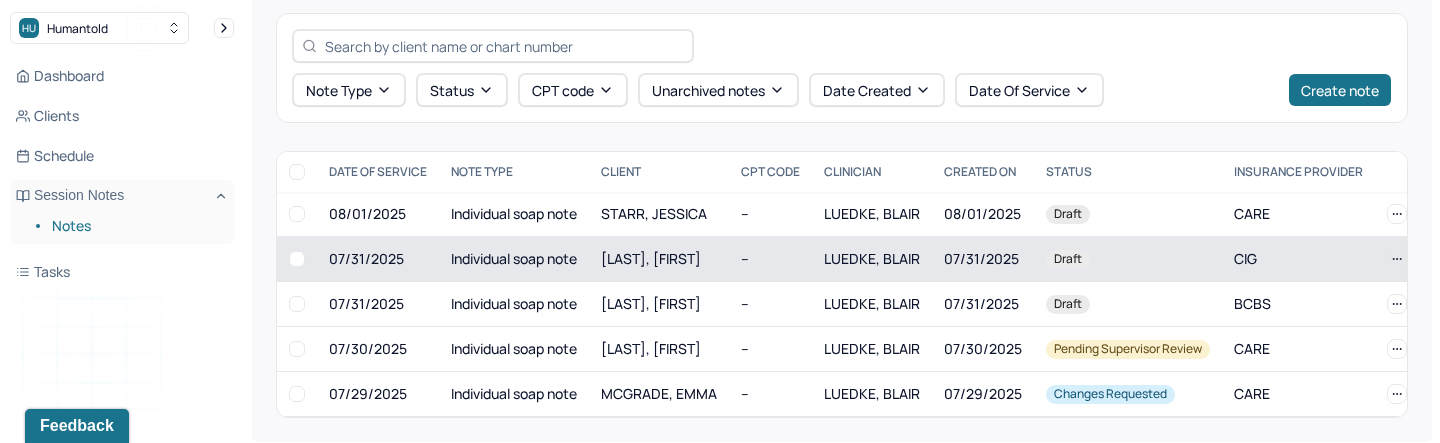 scroll, scrollTop: 86, scrollLeft: 0, axis: vertical 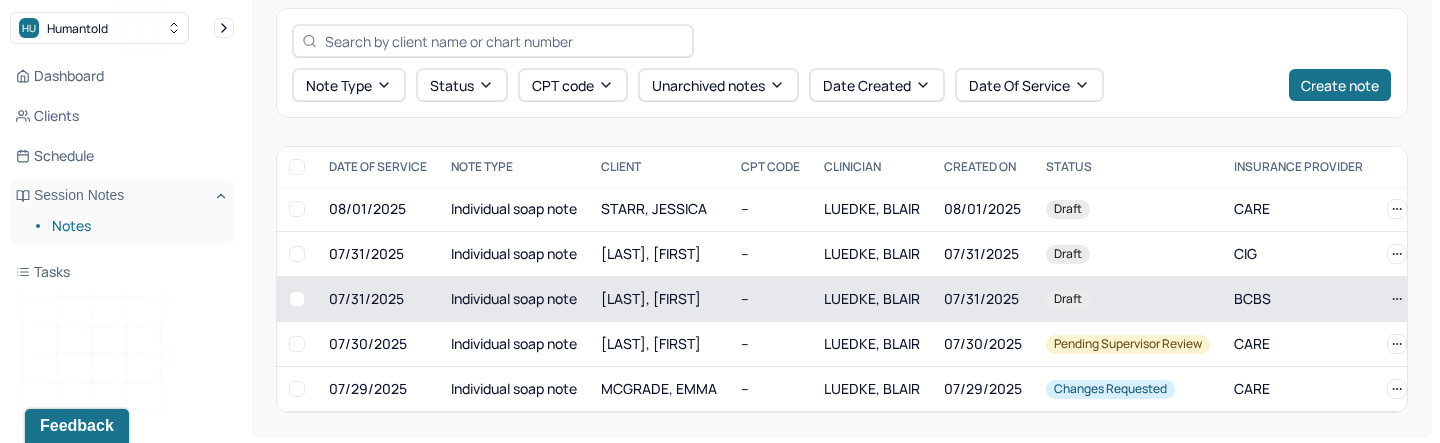 click on "[LAST], [FIRST]" at bounding box center (651, 298) 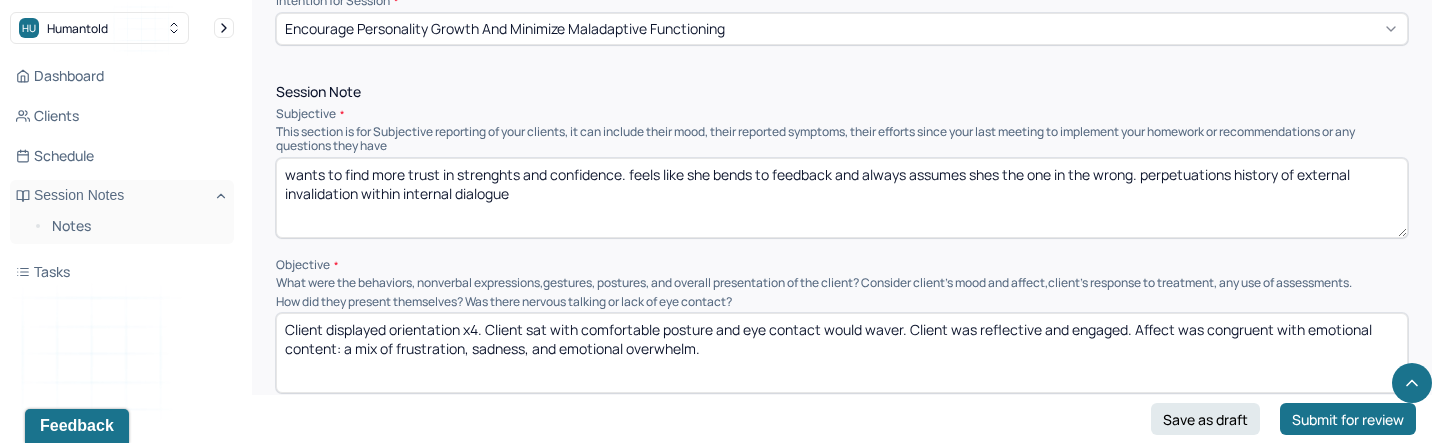 scroll, scrollTop: 1164, scrollLeft: 0, axis: vertical 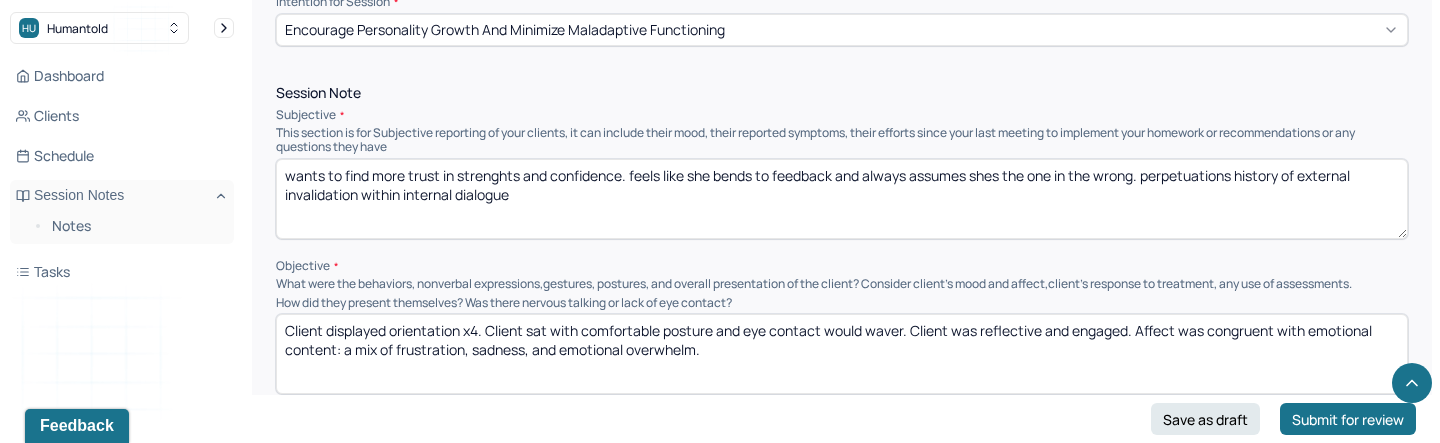 click on "wants to find more trust in strenghts and confidence. feels like she bends to feedback and always assumes shes the one in the wrong. perpetuations history of external invalidation within internal dialogue" at bounding box center [842, 199] 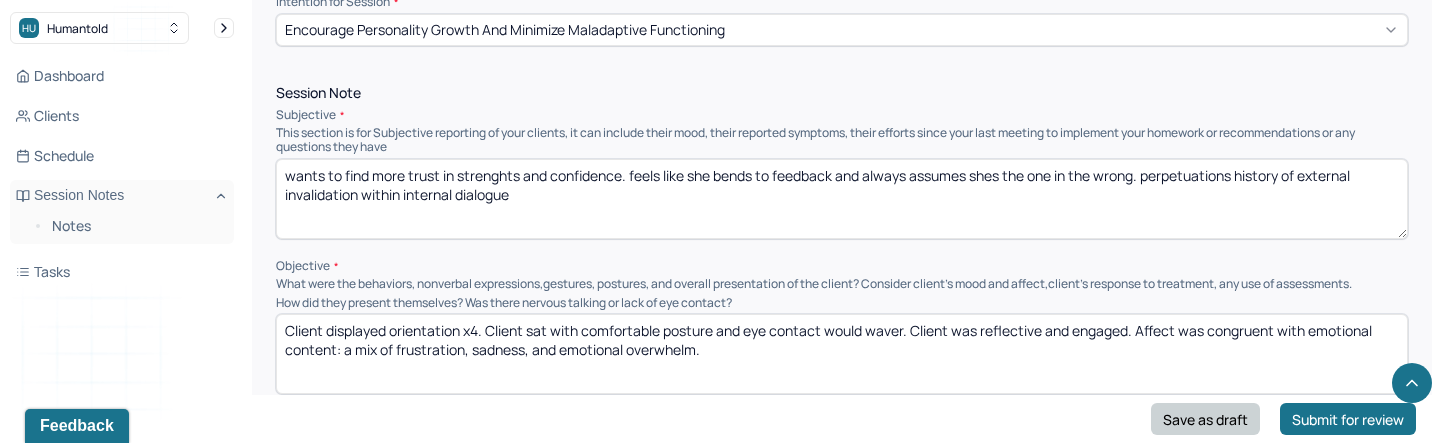click on "Save as draft" at bounding box center [1205, 419] 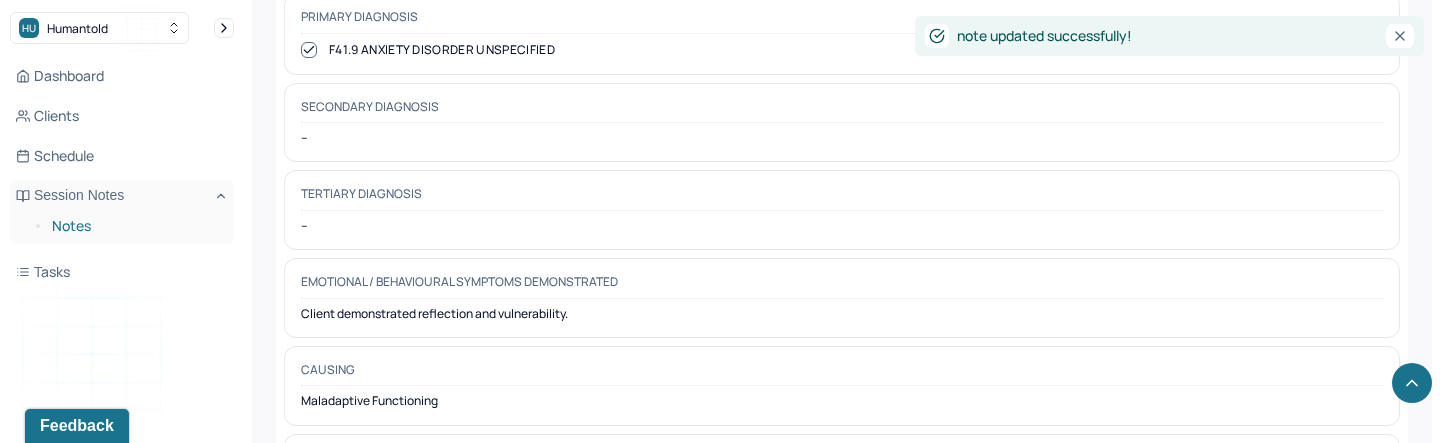 click on "Notes" at bounding box center (135, 226) 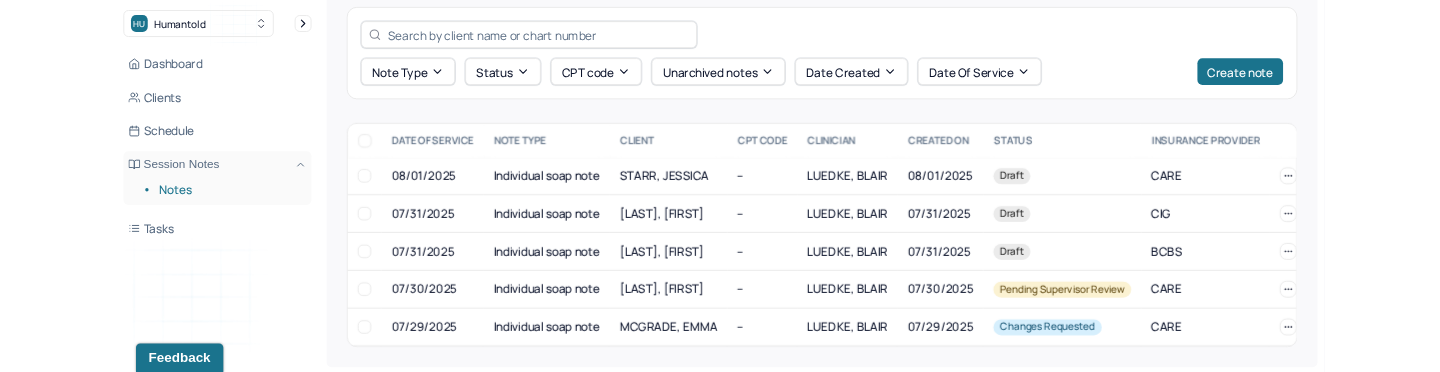scroll, scrollTop: 111, scrollLeft: 0, axis: vertical 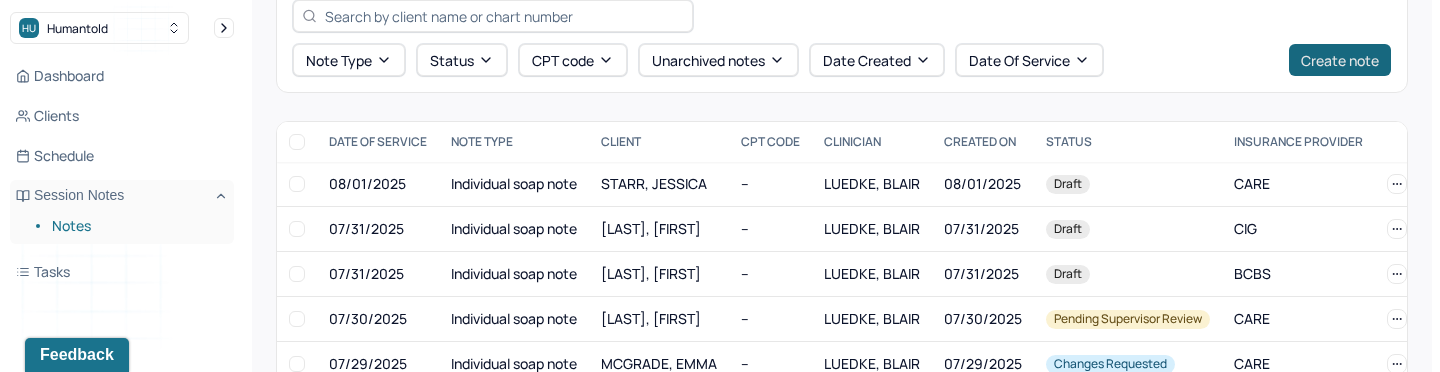 click on "Create note" at bounding box center (1340, 60) 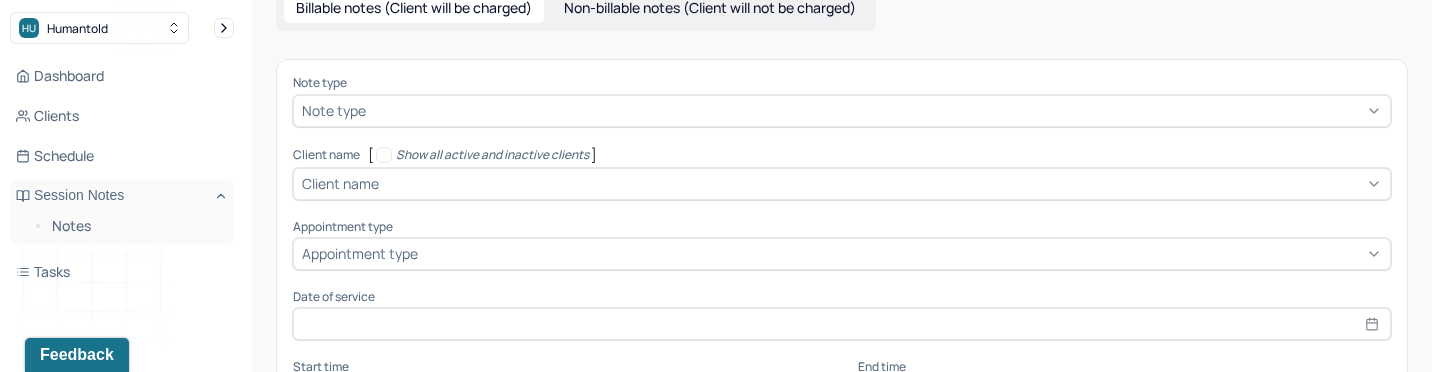 click on "Note type Note type Client name [ Show all active and inactive clients ] Client name Appointment type Appointment type Date of service Start time End time Continue" at bounding box center [842, 269] 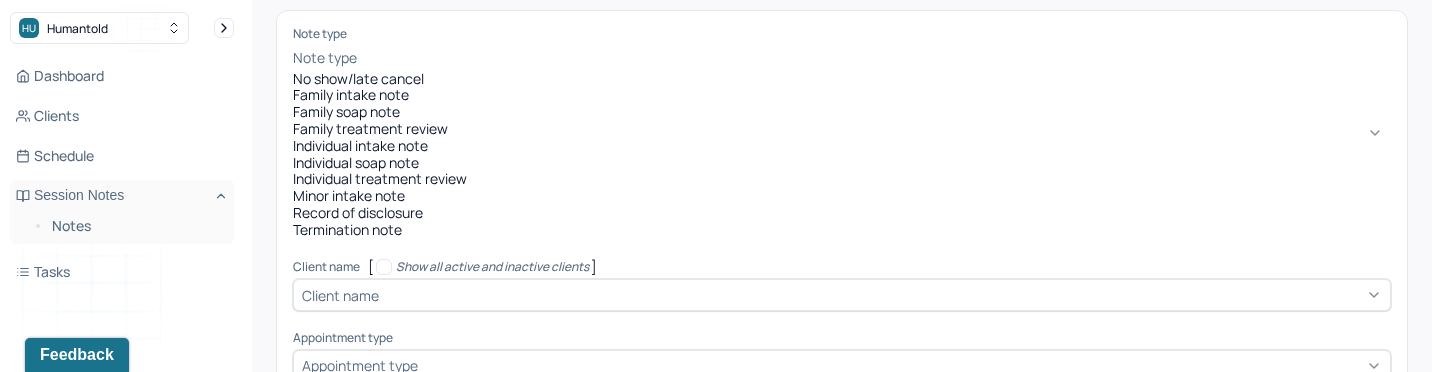 scroll, scrollTop: 165, scrollLeft: 0, axis: vertical 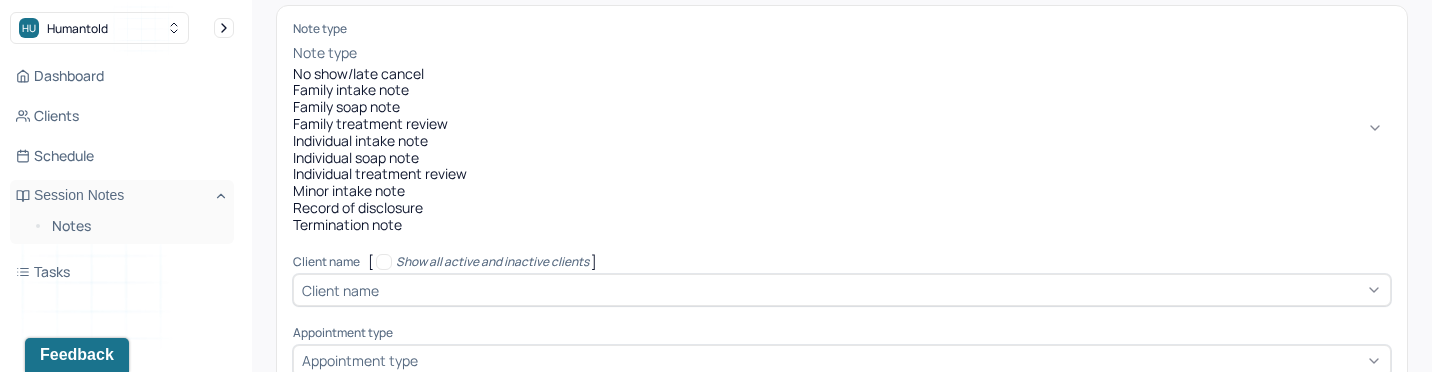 click on "Individual soap note" at bounding box center [842, 158] 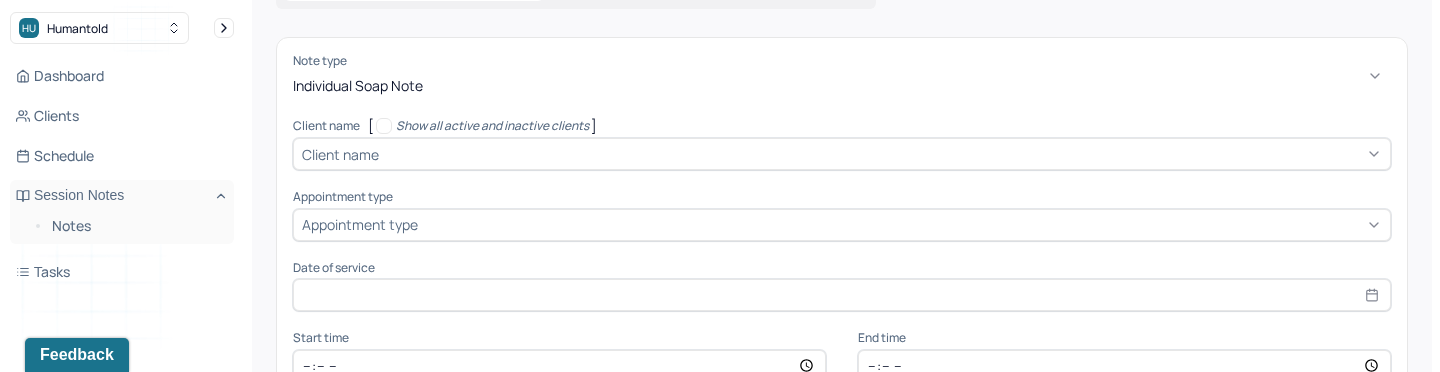click on "Client name" at bounding box center (842, 154) 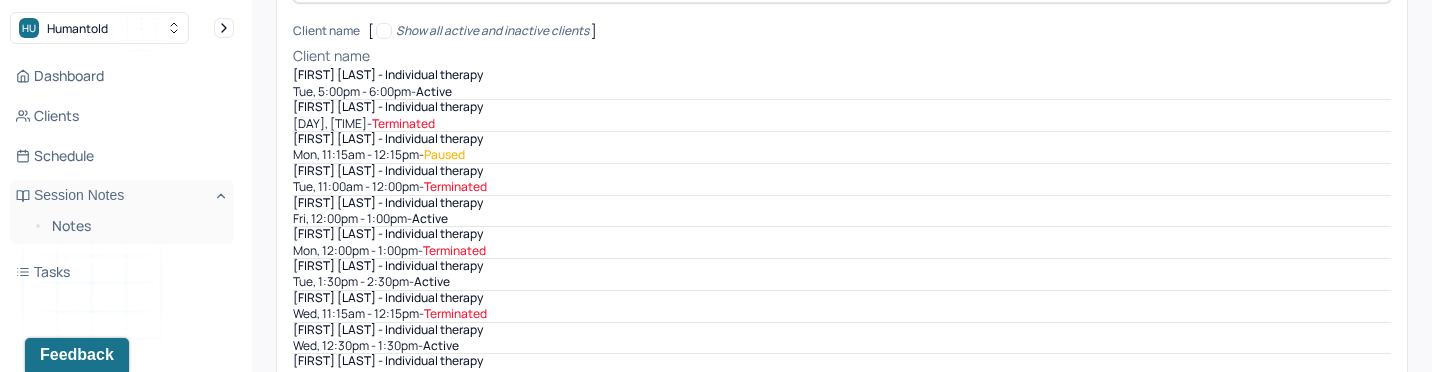 scroll, scrollTop: 250, scrollLeft: 0, axis: vertical 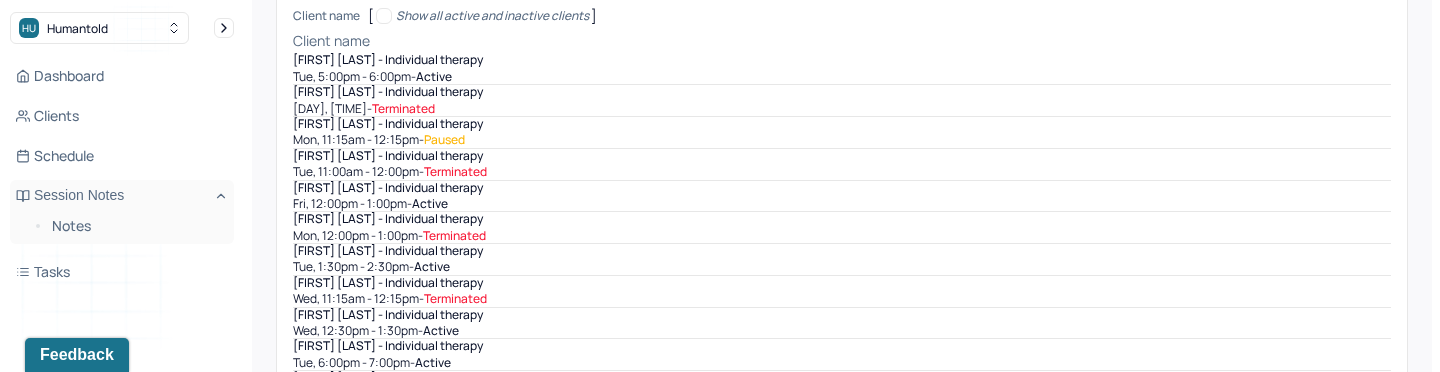 click on "[DAY], [TIME]  -  active" at bounding box center [842, 426] 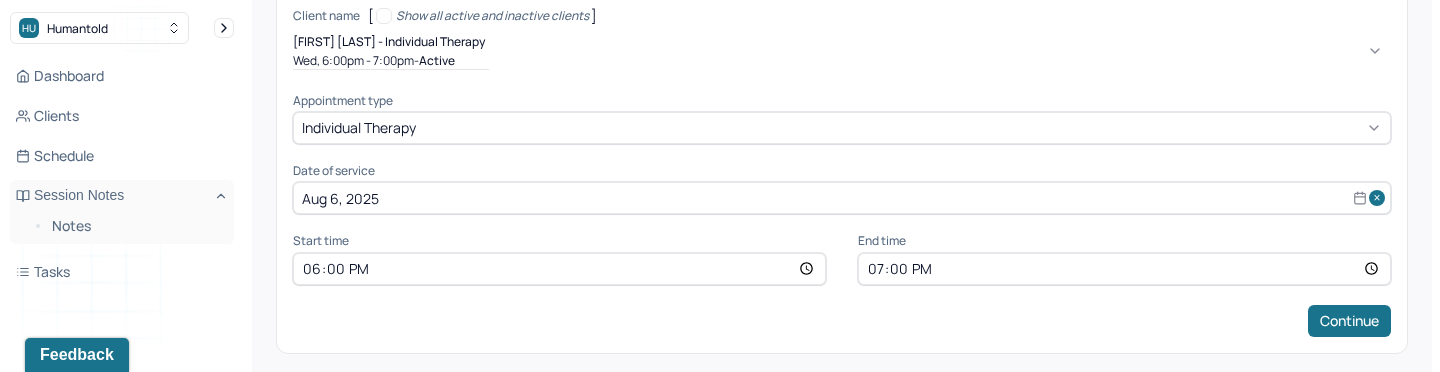 click on "Aug 6, 2025" at bounding box center (842, 198) 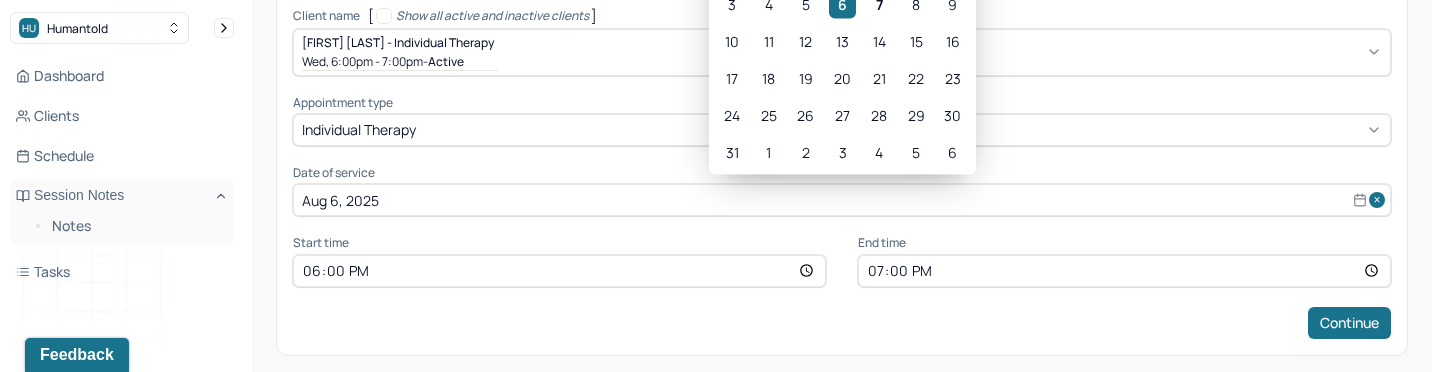 click on "Note type Individual soap note Client name [ Show all active and inactive clients ] [FIRST] [LAST] - Individual therapy [DAY], [TIME]pm - [TIME]pm  -  active Supervisee name [FIRST] [LAST] Appointment type individual therapy Date of service Aug 6, 2025 Previous Month Next Month August 2025 January February March April May June July August September October November December 1900 1901 1902 1903 1904 1905 1906 1907 1908 1909 1910 1911 1912 1913 1914 1915 1916 1917 1918 1919 1920 1921 1922 1923 1924 1925 1926 1927 1928 1929 1930 1931 1932 1933 1934 1935 1936 1937 1938 1939 1940 1941 1942 1943 1944 1945 1946 1947 1948 1949 1950 1951 1952 1953 1954 1955 1956 1957 1958 1959 1960 1961 1962 1963 1964 1965 1966 1967 1968 1969 1970 1971 1972 1973 1974 1975 1976 1977 1978 1979 1980 1981 1982 1983 1984 1985 1986 1987 1988 1989 1990 1991 1992 1993 1994 1995 1996 1997 1998 1999 2000 2001 2002 2003 2004 2005 2006 2007 2008 2009 2010 2011 2012 2013 2014 2015 2016 2017 2018 2019 2020 2021 2022 2023 2024 2025 2026 2027 2028 2029" at bounding box center (842, 137) 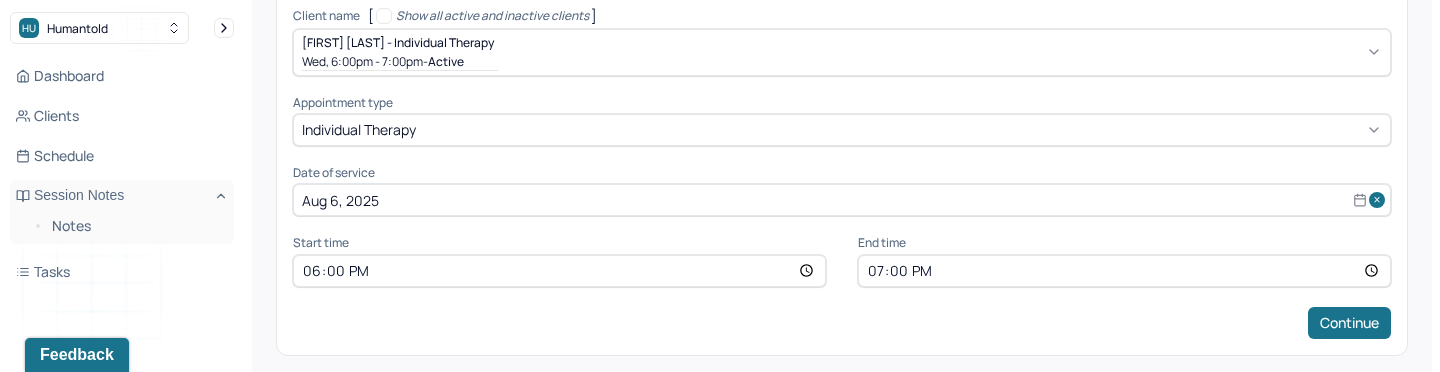 click on "18:00" at bounding box center (559, 271) 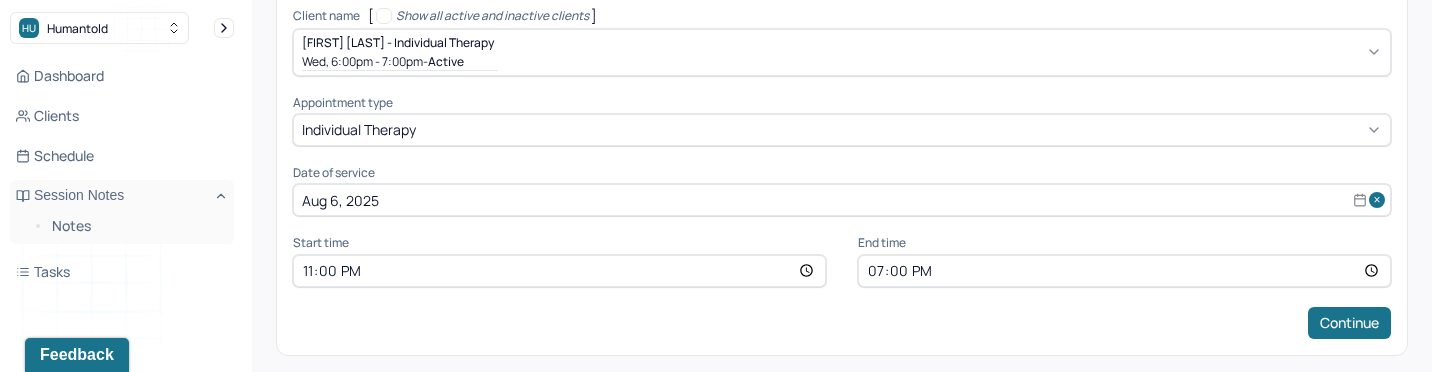 click on "23:00" at bounding box center [559, 271] 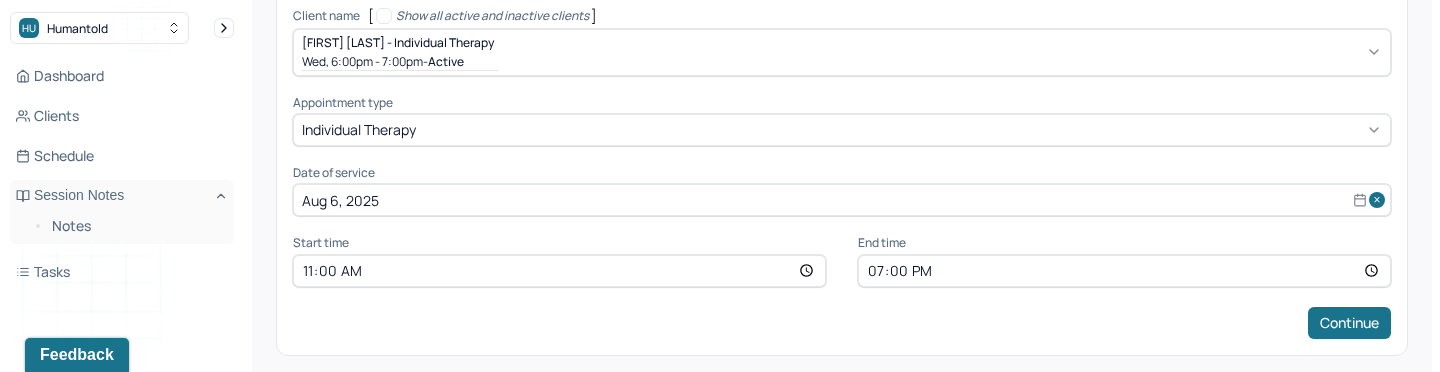 click on "19:00" at bounding box center (1124, 271) 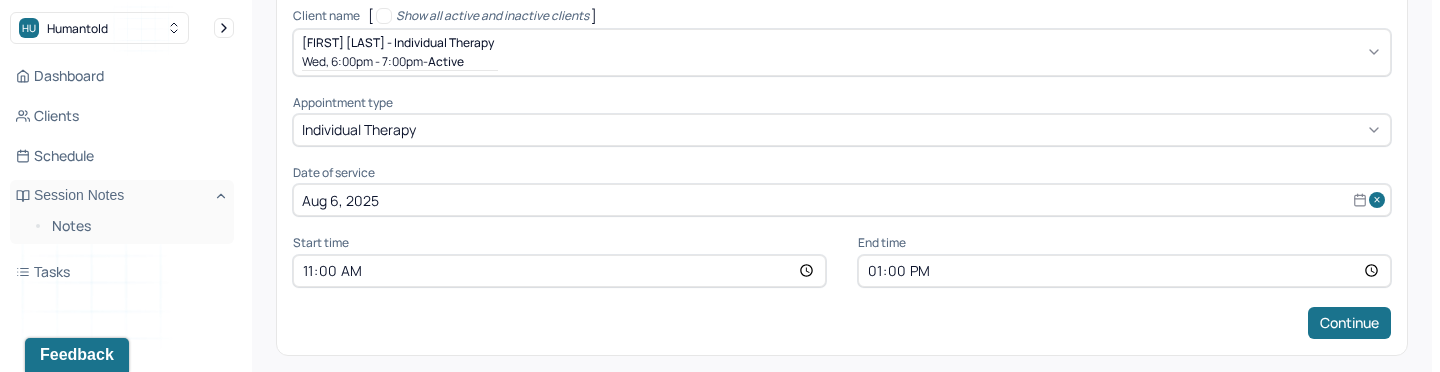 type on "12:00" 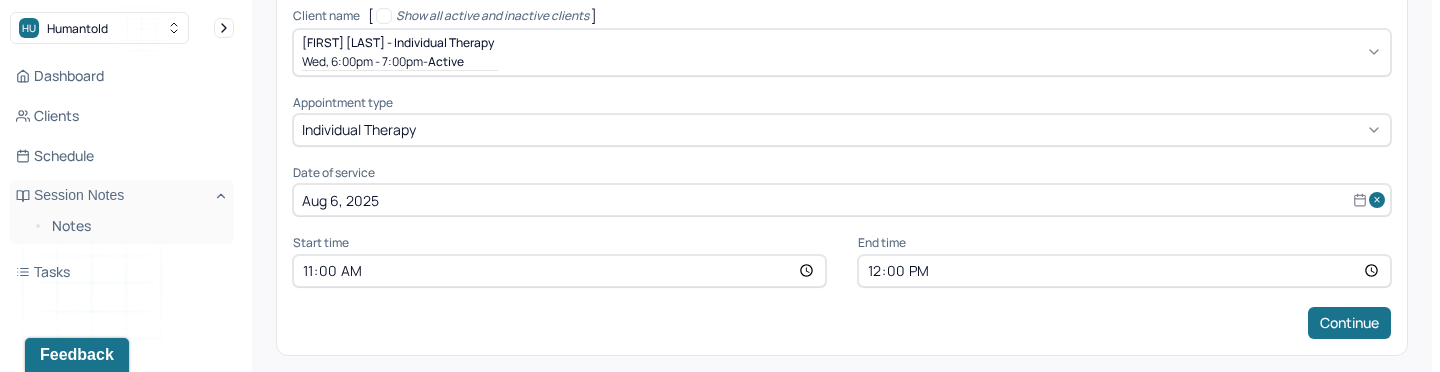scroll, scrollTop: 263, scrollLeft: 0, axis: vertical 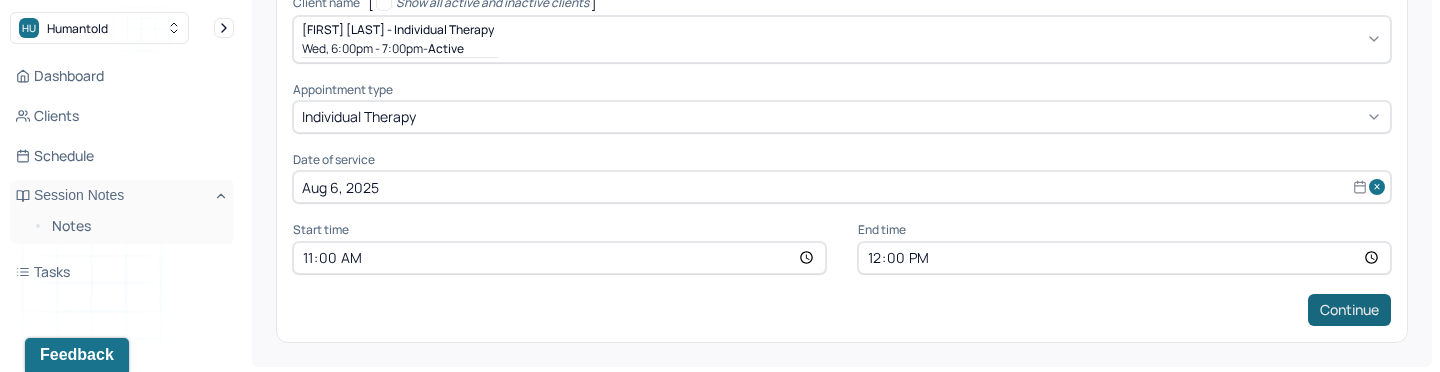click on "Continue" at bounding box center [1349, 310] 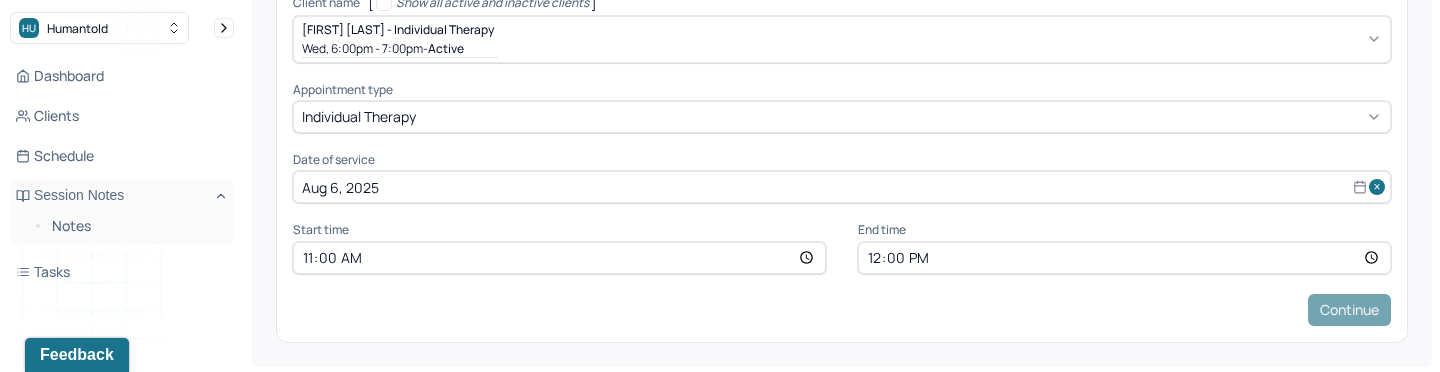 scroll, scrollTop: 0, scrollLeft: 0, axis: both 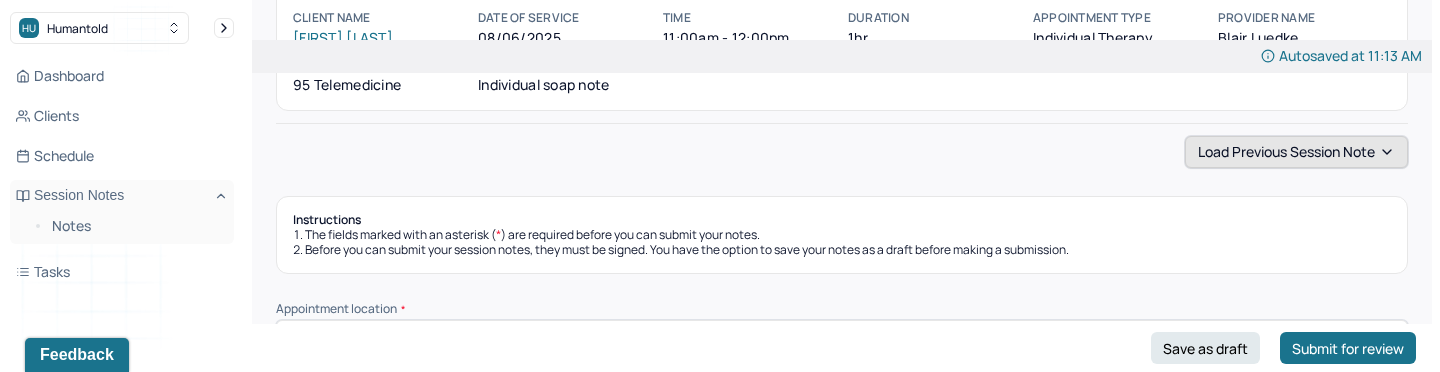 click on "Load previous session note" at bounding box center (1296, 152) 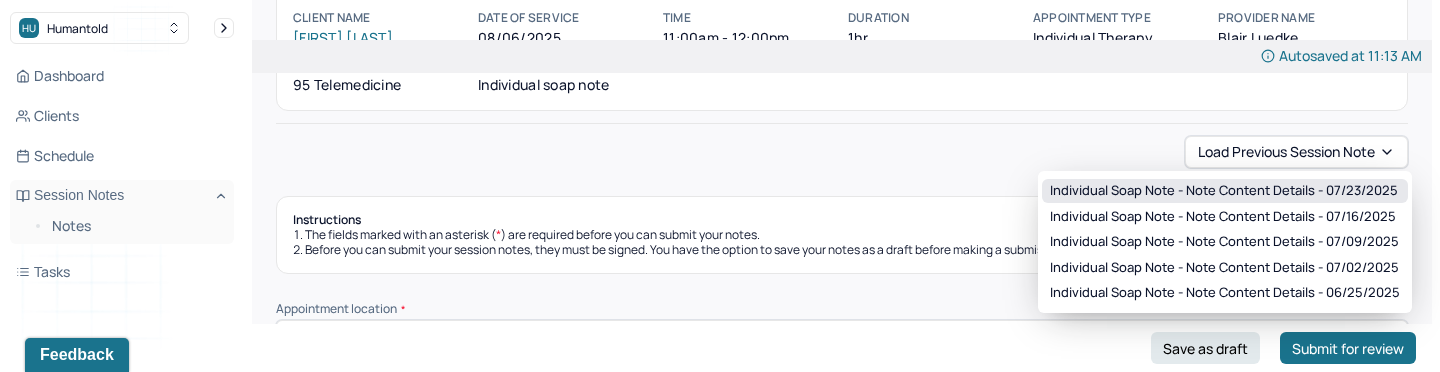 click on "Individual soap note   - Note content Details -   07/23/2025" at bounding box center (1224, 191) 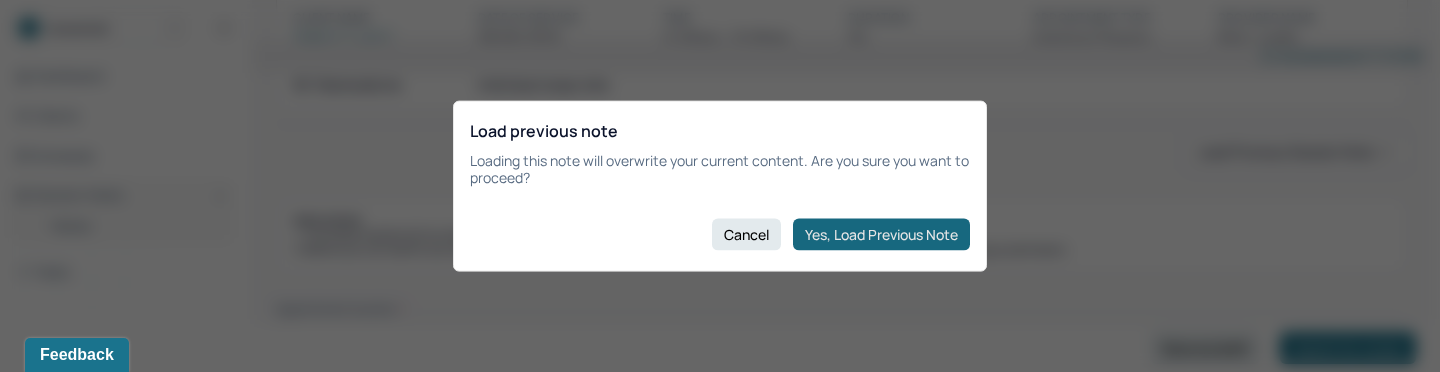 click on "Yes, Load Previous Note" at bounding box center [881, 234] 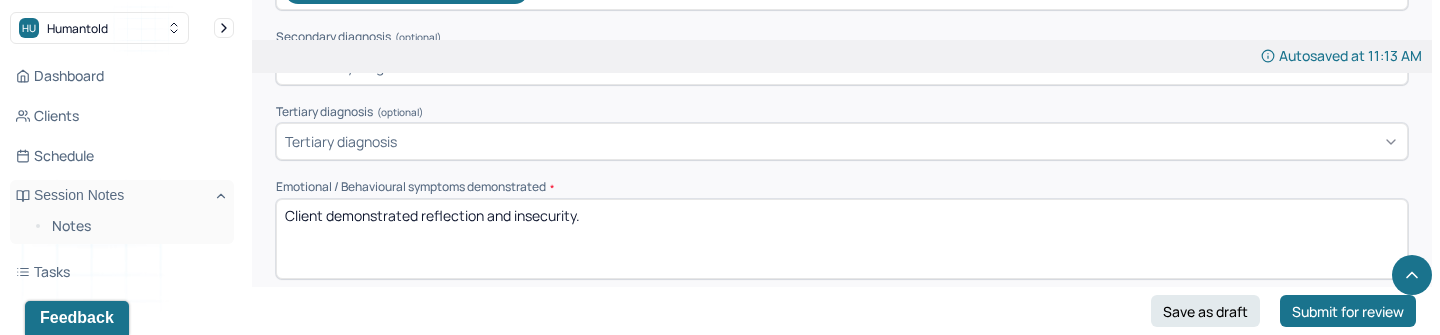 scroll, scrollTop: 794, scrollLeft: 0, axis: vertical 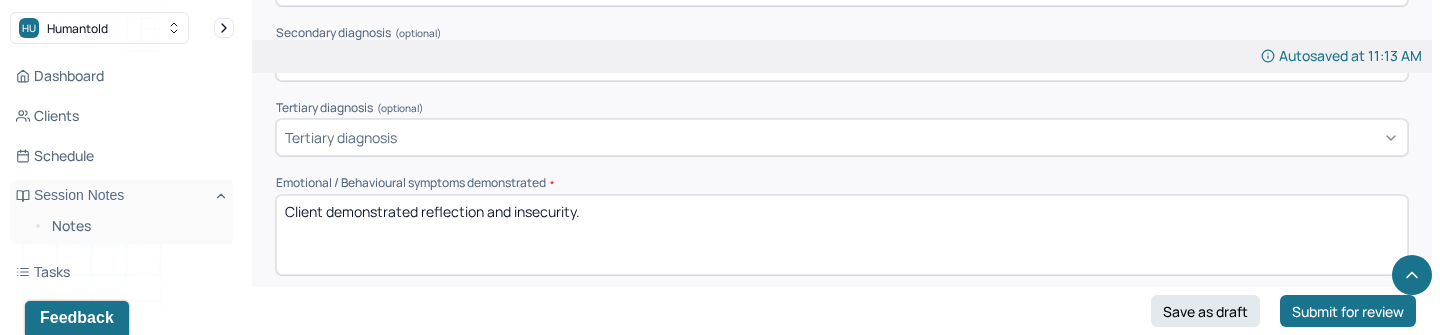 drag, startPoint x: 602, startPoint y: 221, endPoint x: 422, endPoint y: 202, distance: 181 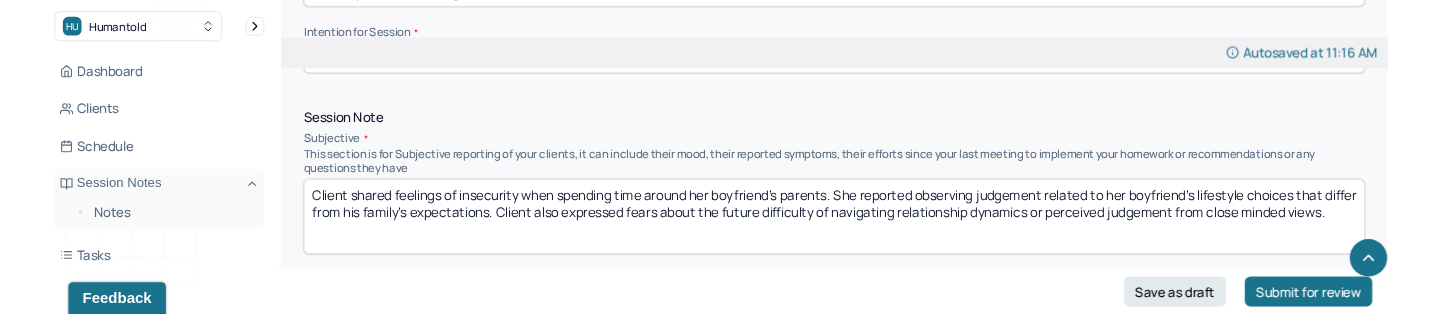 scroll, scrollTop: 1151, scrollLeft: 0, axis: vertical 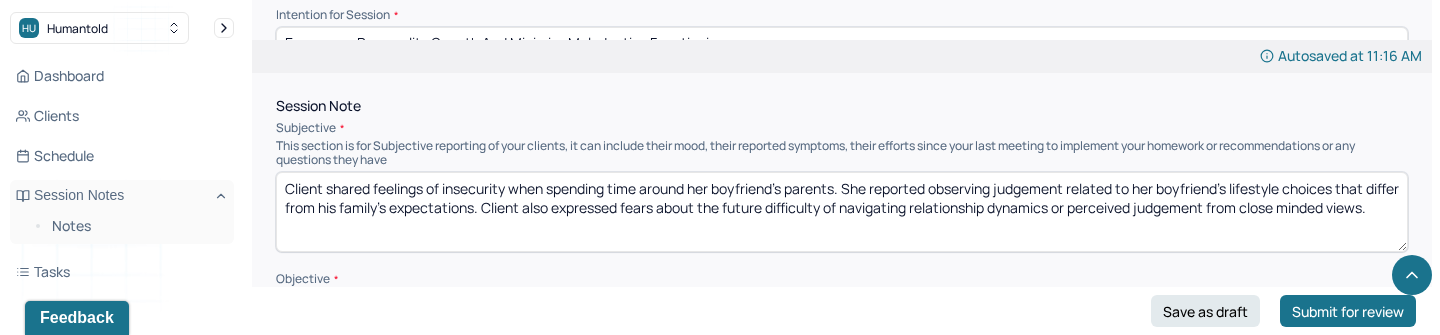 type on "Client demonstrated anxiety and fear." 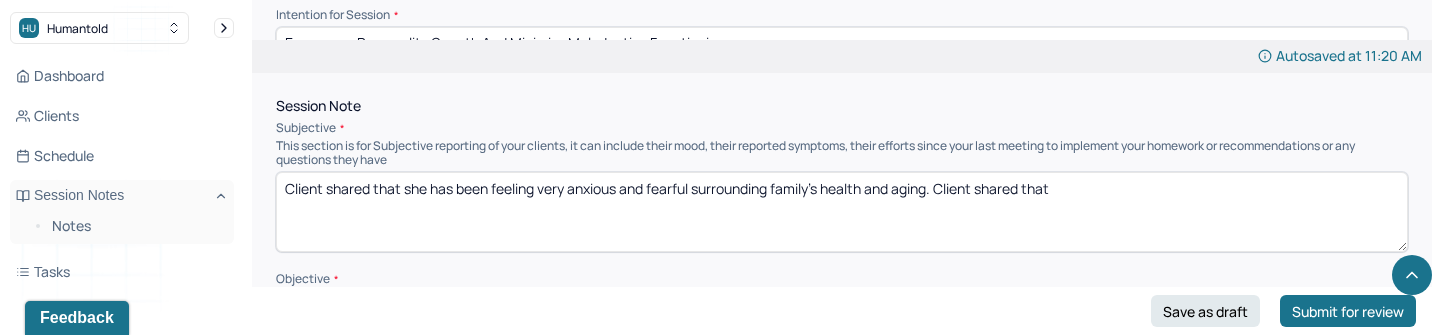 drag, startPoint x: 980, startPoint y: 186, endPoint x: 1059, endPoint y: 187, distance: 79.00633 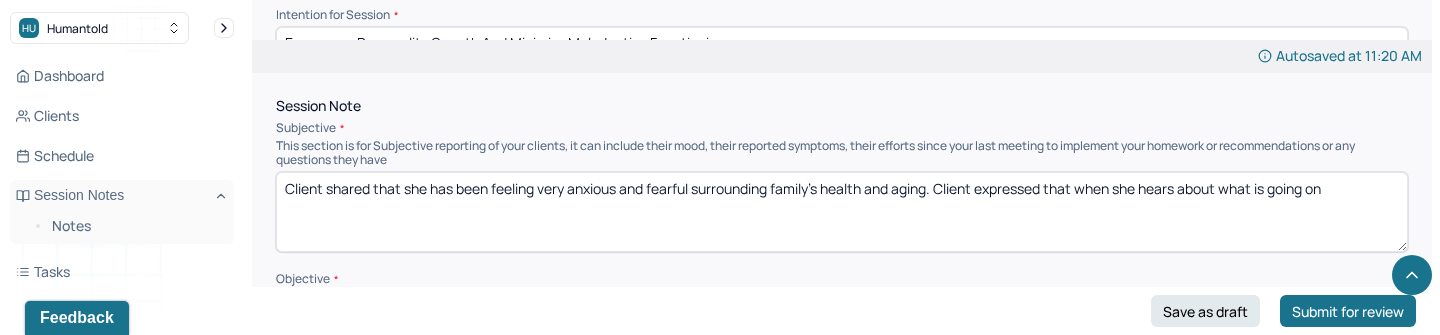 drag, startPoint x: 1379, startPoint y: 168, endPoint x: 1205, endPoint y: 174, distance: 174.10342 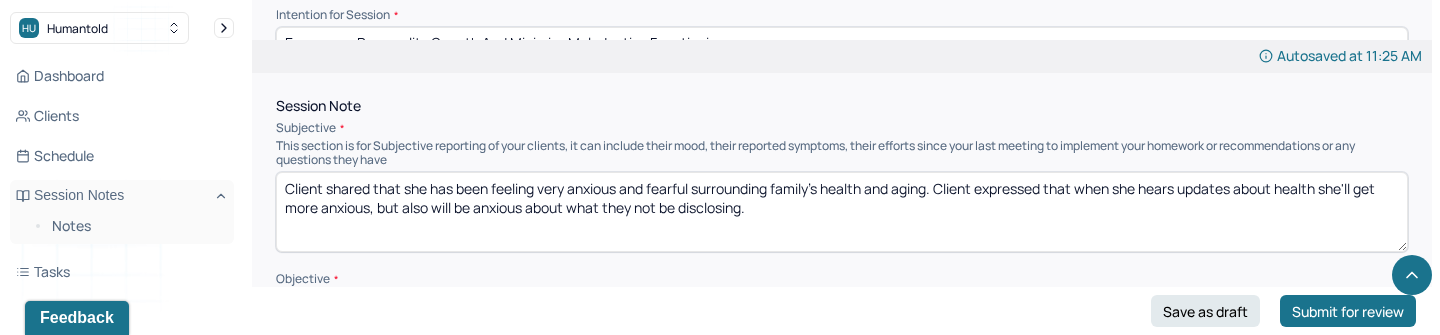 drag, startPoint x: 761, startPoint y: 203, endPoint x: 369, endPoint y: 158, distance: 394.57446 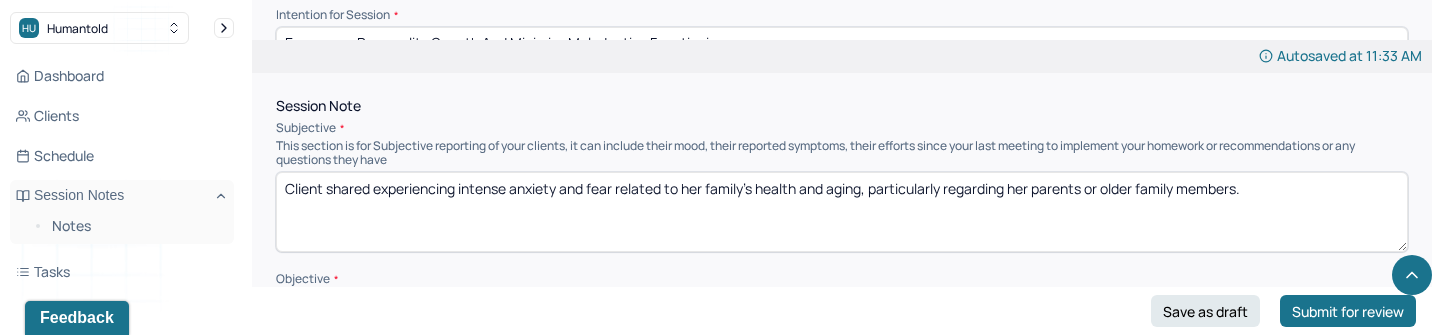 drag, startPoint x: 511, startPoint y: 180, endPoint x: 464, endPoint y: 177, distance: 47.095646 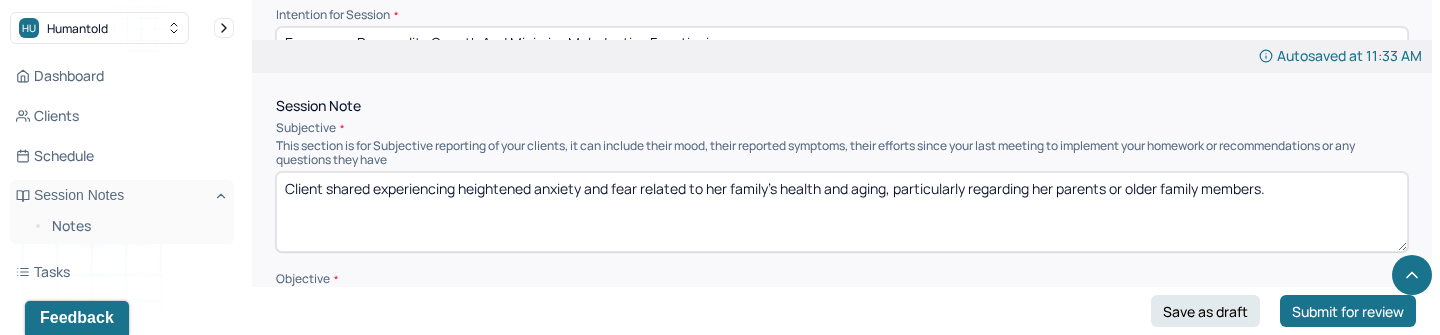 click on "Client shared experiencing heightened anxiety and fear related to her family’s health and aging, particularly regarding her parents or older family members." at bounding box center (842, 212) 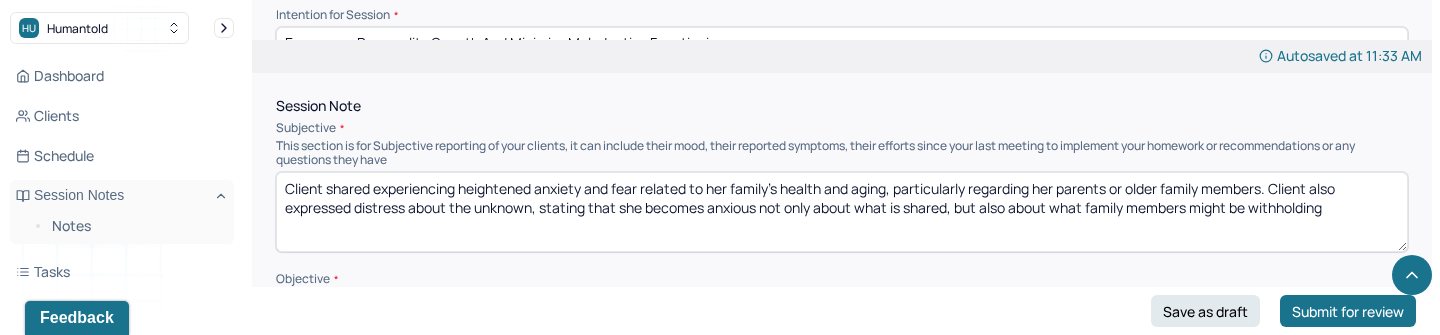 type on "Client shared experiencing heightened anxiety and fear related to her family’s health and aging, particularly regarding her parents or older family members. Client also expressed distress about the unknown, stating that she becomes anxious not only about what is shared, but also about what family members might be withholding" 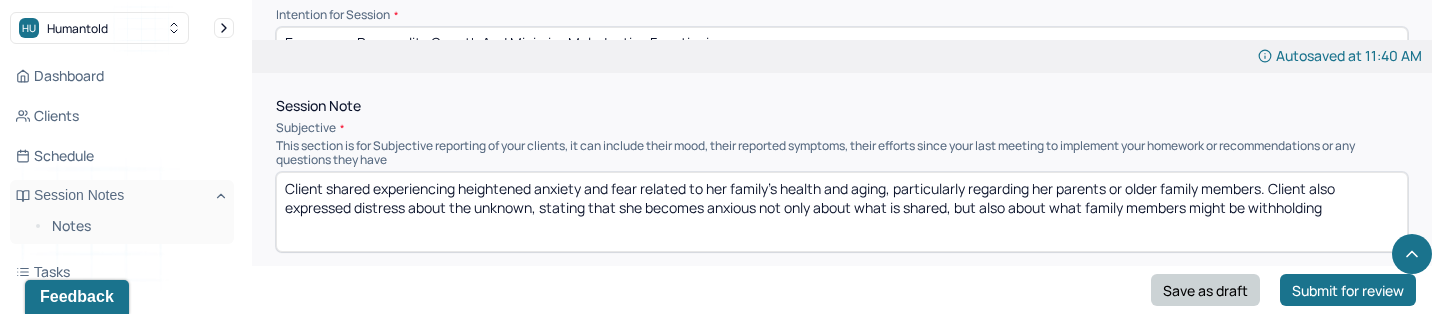 click on "Save as draft" at bounding box center [1205, 290] 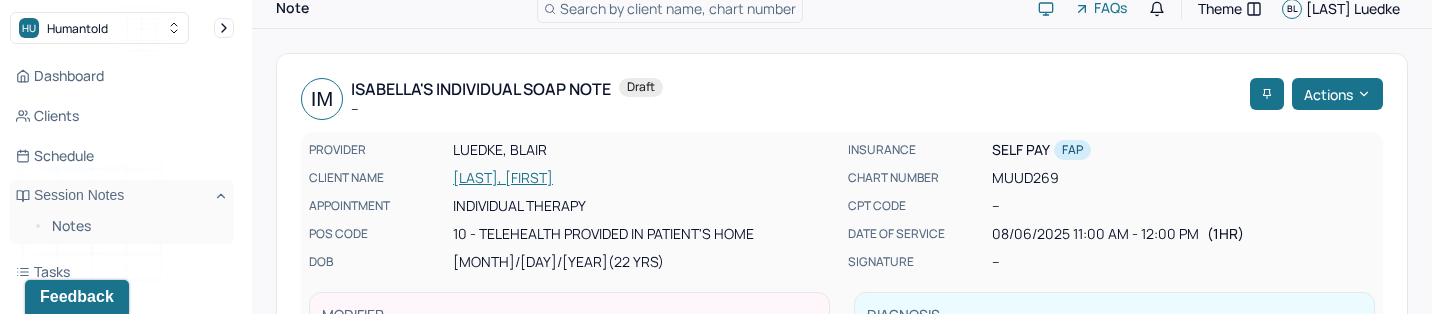 scroll, scrollTop: 0, scrollLeft: 0, axis: both 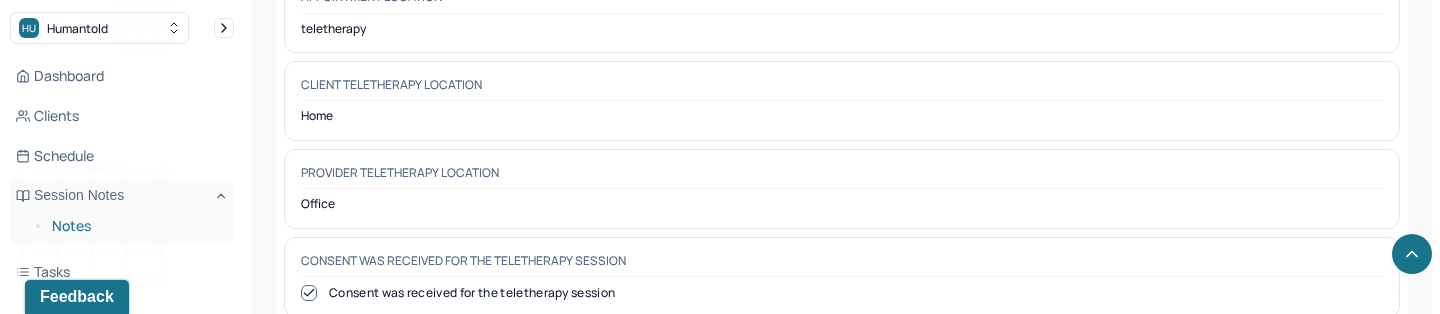 click on "Notes" at bounding box center [135, 226] 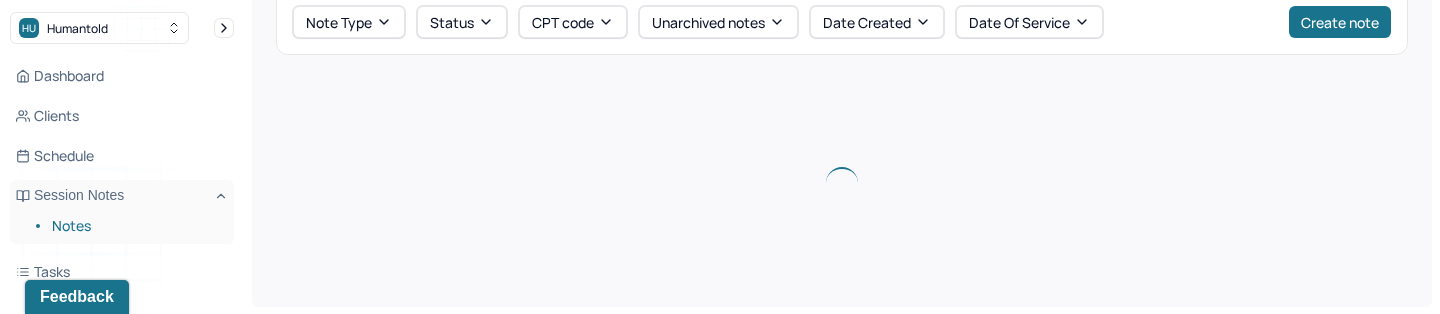 scroll, scrollTop: 200, scrollLeft: 0, axis: vertical 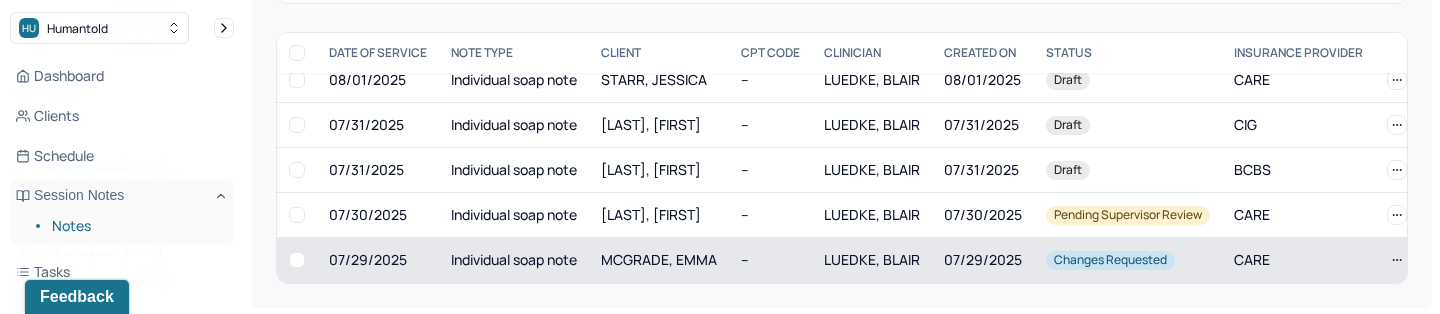 click on "--" at bounding box center [770, 260] 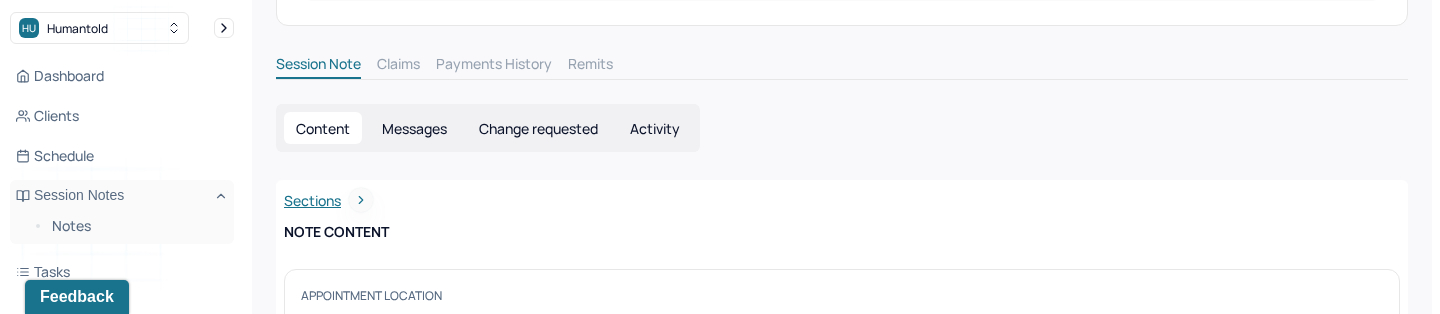 click on "Change requested" at bounding box center (538, 128) 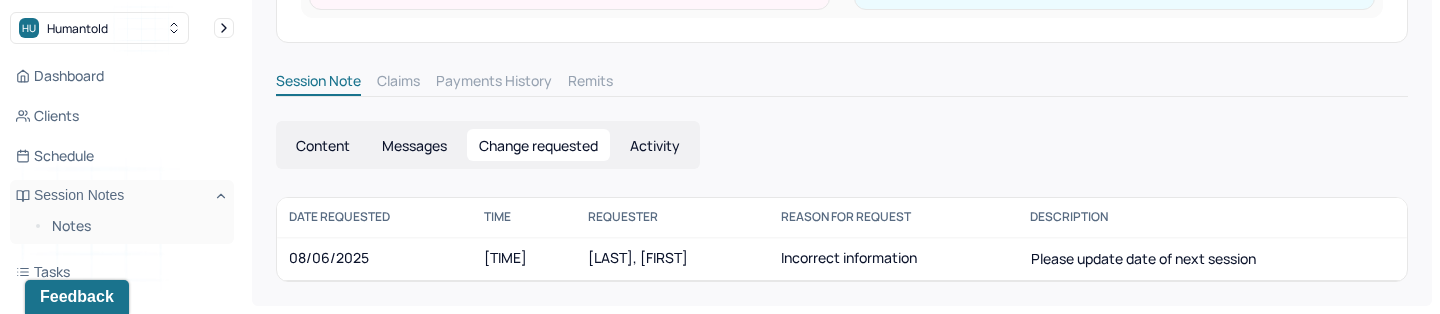 scroll, scrollTop: 426, scrollLeft: 0, axis: vertical 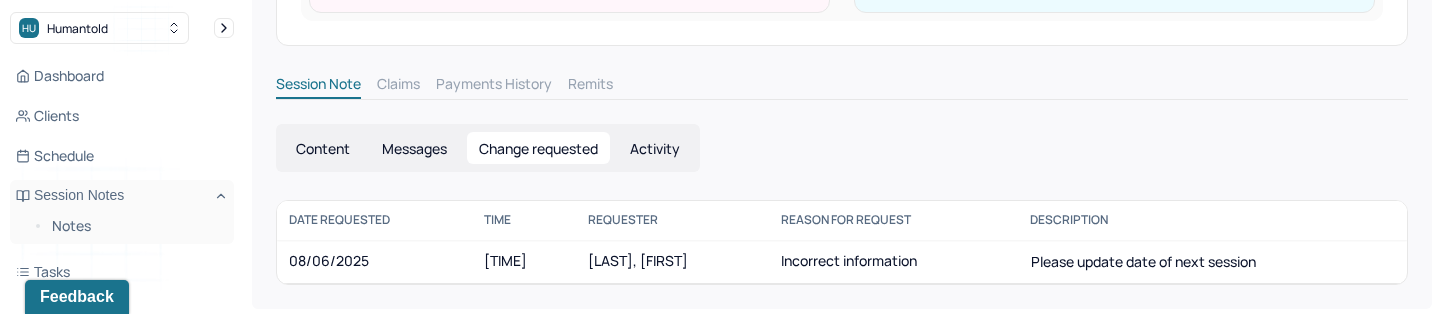 click on "Messages" at bounding box center (414, 148) 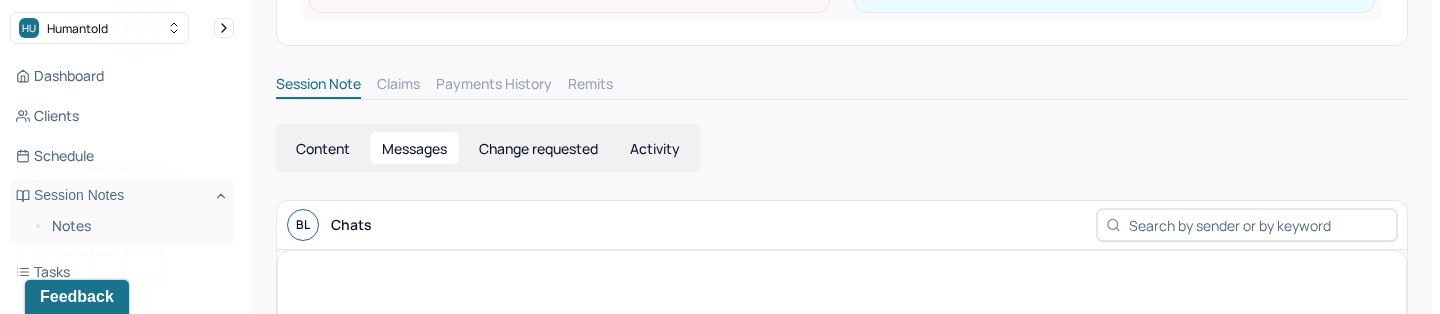 click on "Content" at bounding box center [323, 148] 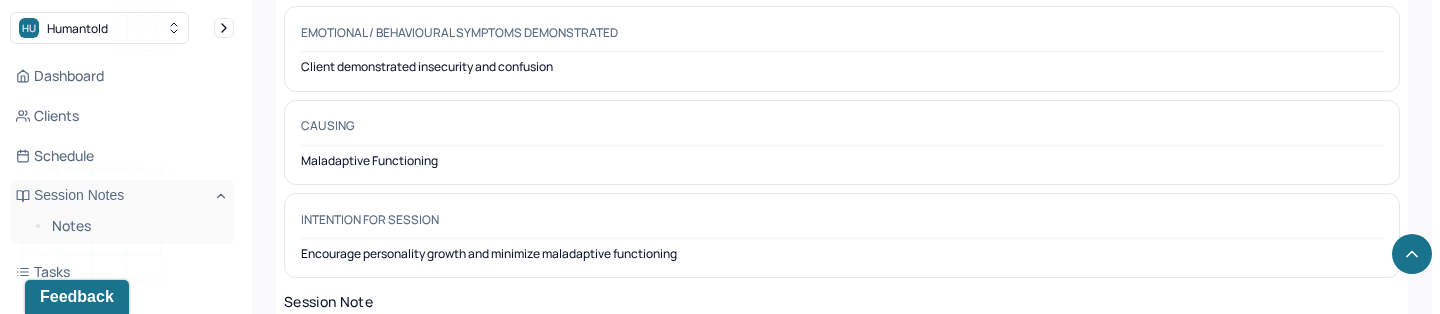scroll, scrollTop: 906, scrollLeft: 0, axis: vertical 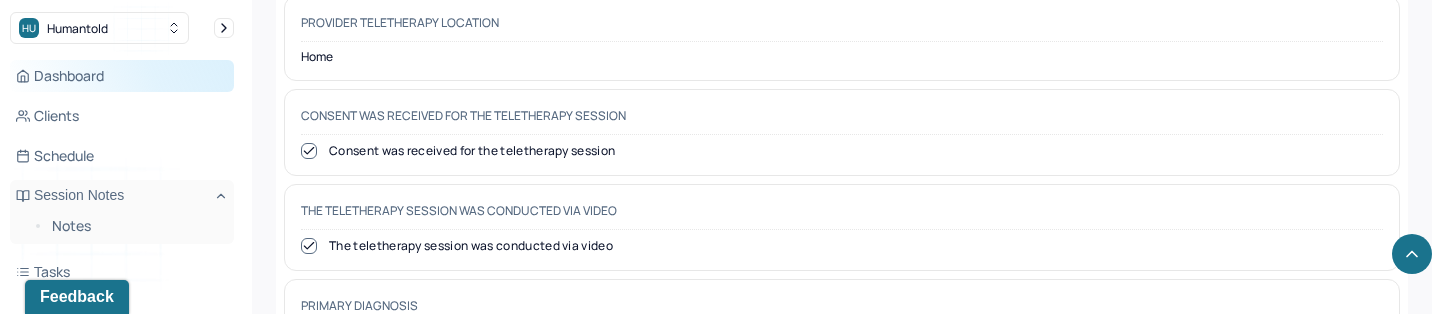 click on "Dashboard" at bounding box center (122, 76) 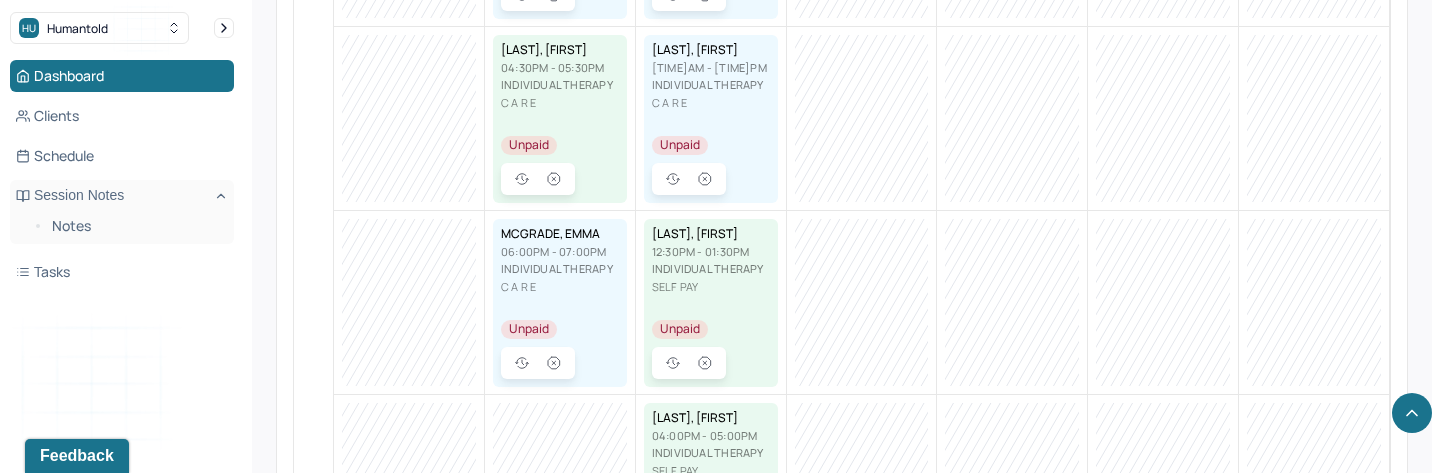 scroll, scrollTop: 1060, scrollLeft: 0, axis: vertical 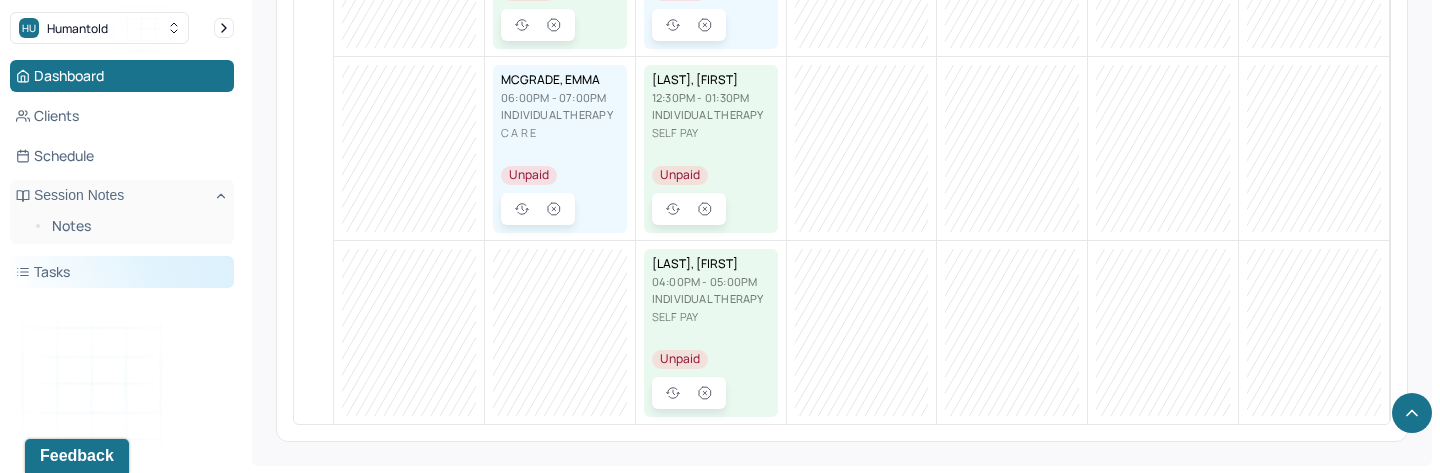 click on "Tasks" at bounding box center (122, 272) 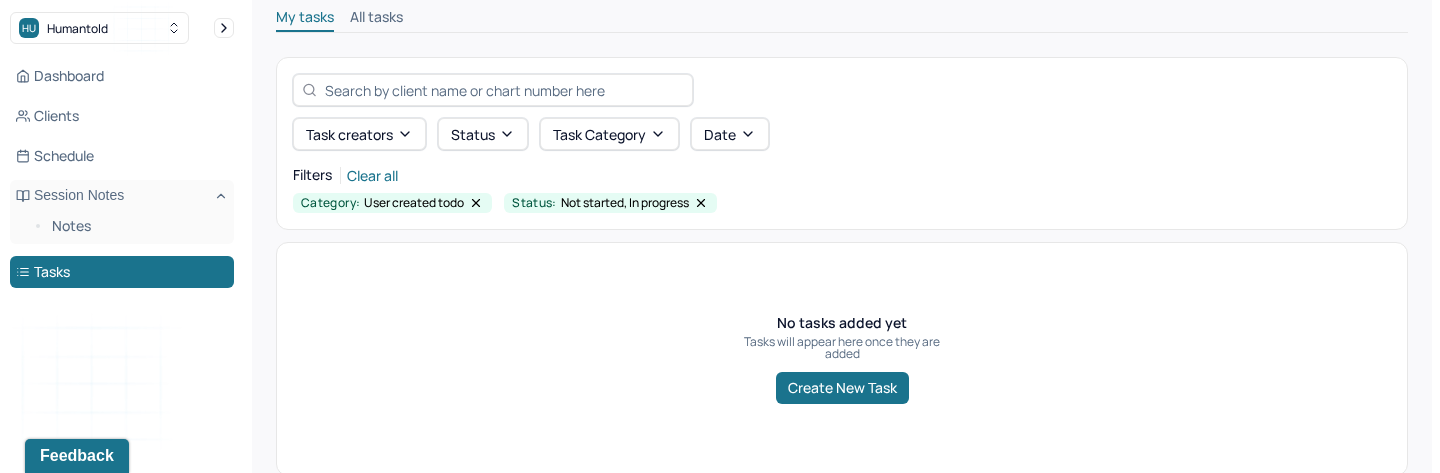 scroll, scrollTop: 120, scrollLeft: 0, axis: vertical 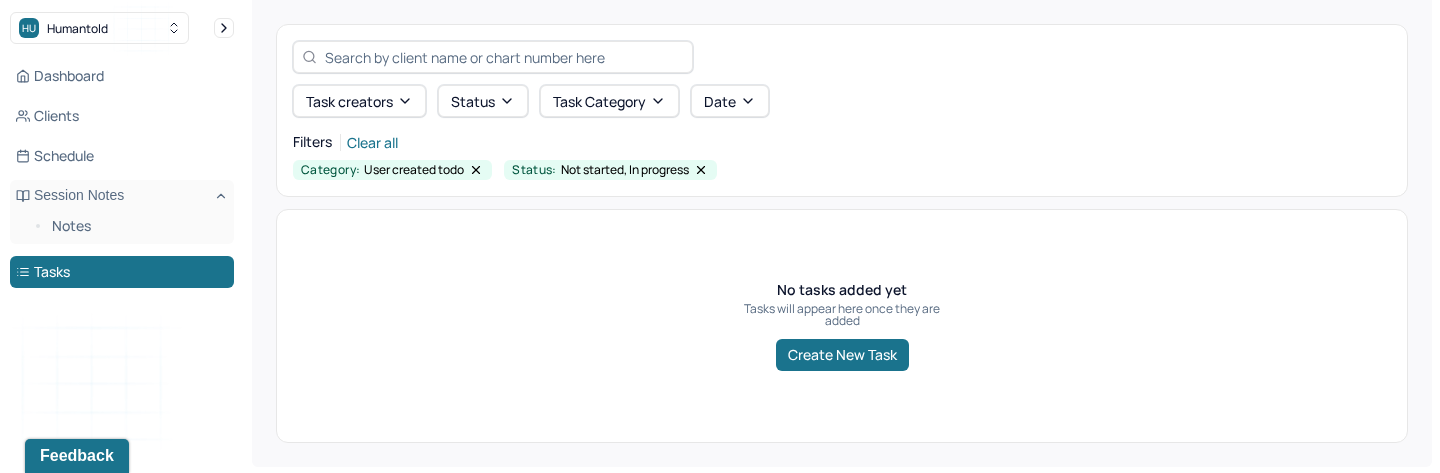 click 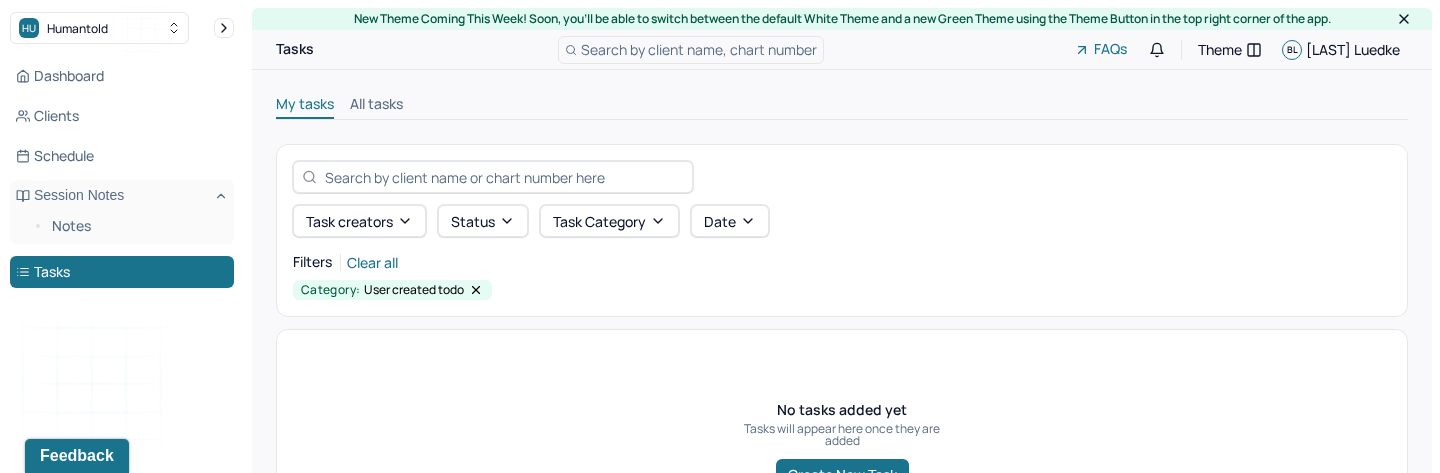 click 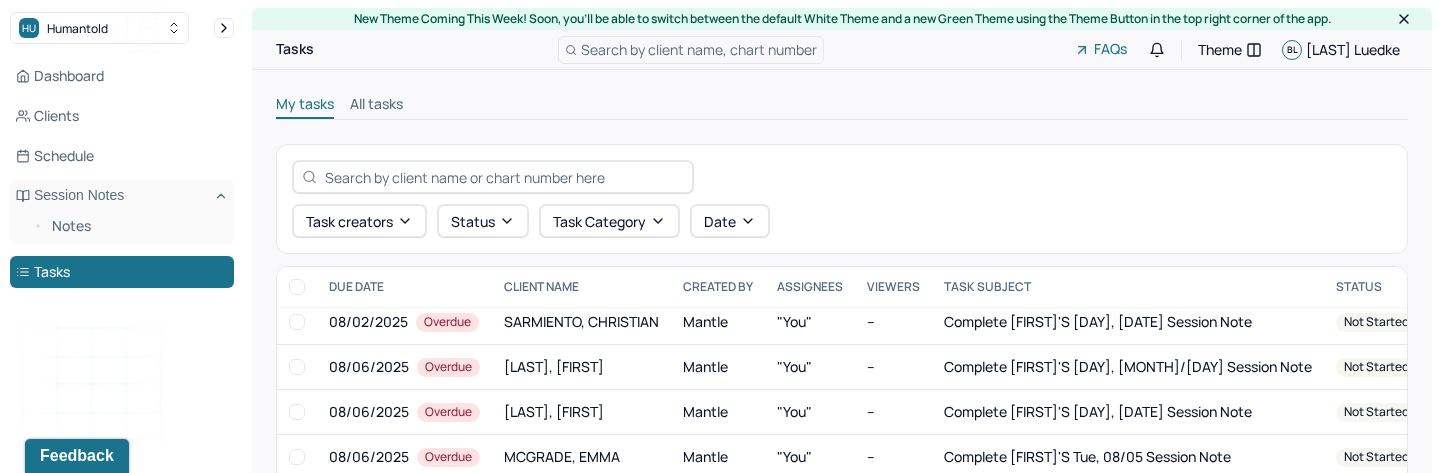 scroll, scrollTop: 0, scrollLeft: 0, axis: both 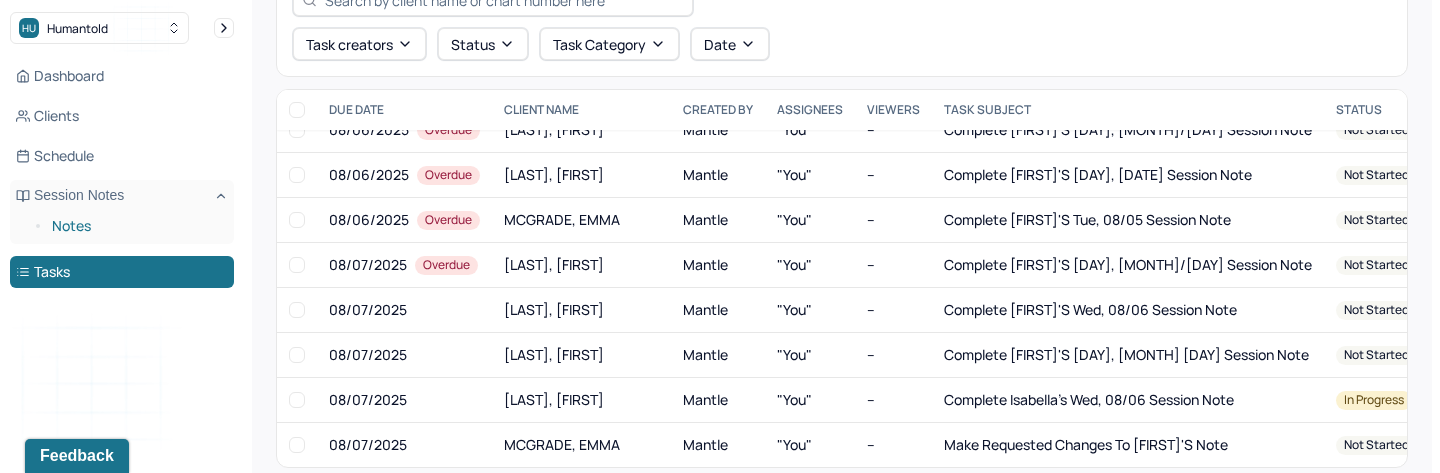 click on "Notes" at bounding box center (135, 226) 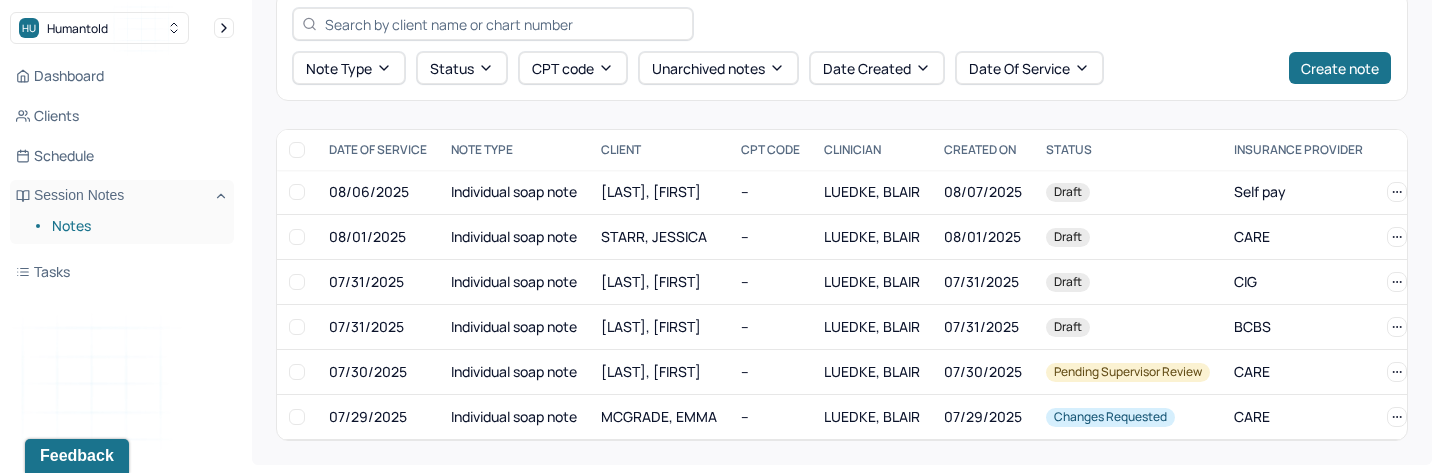 scroll, scrollTop: 101, scrollLeft: 0, axis: vertical 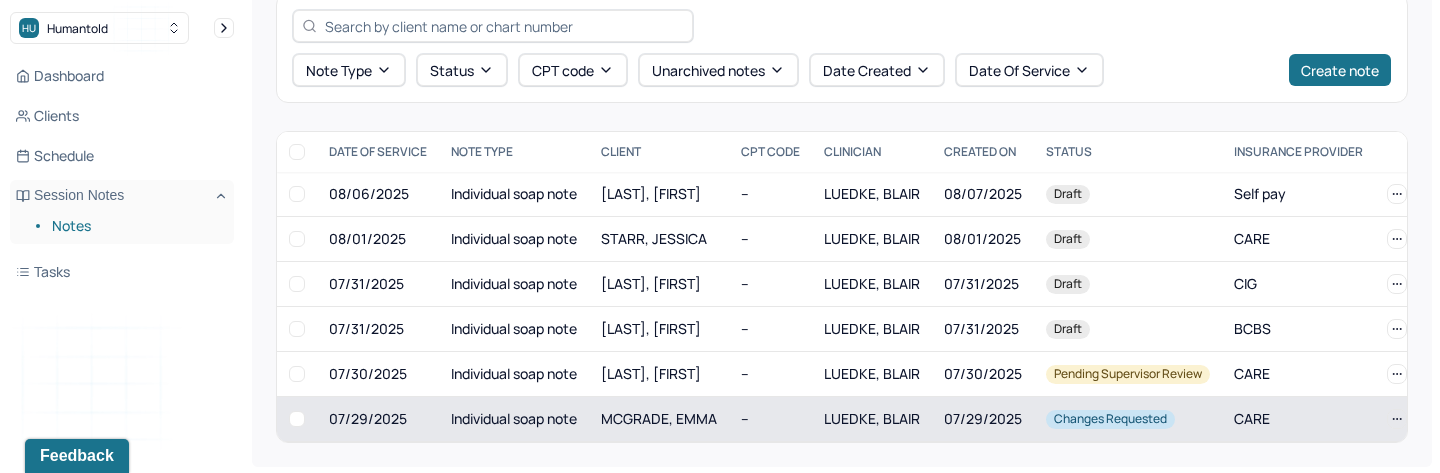 click on "Changes requested" at bounding box center (1110, 419) 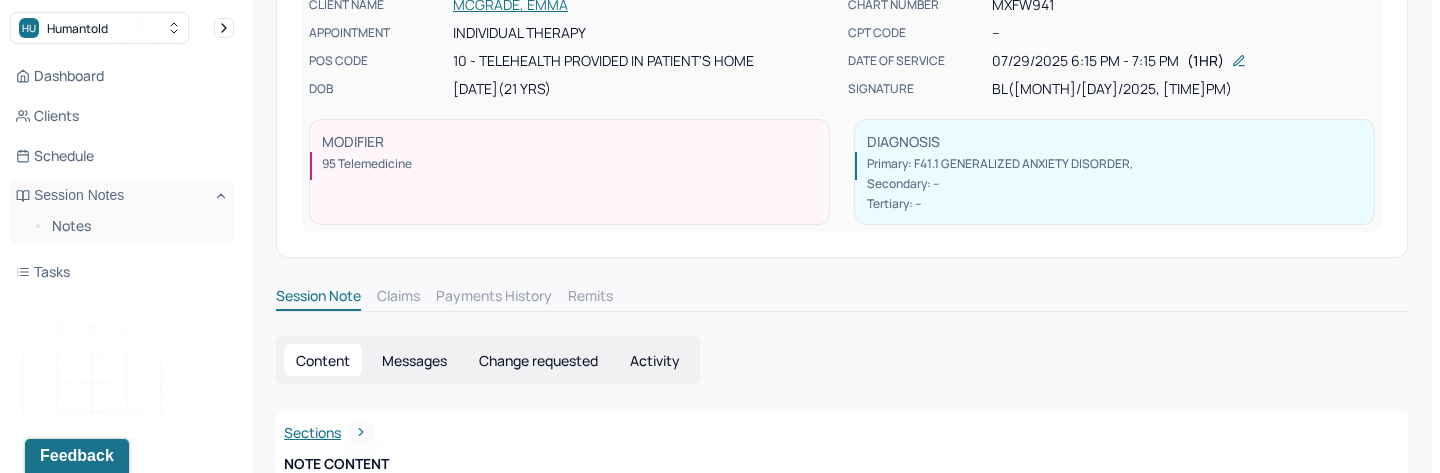 scroll, scrollTop: 234, scrollLeft: 0, axis: vertical 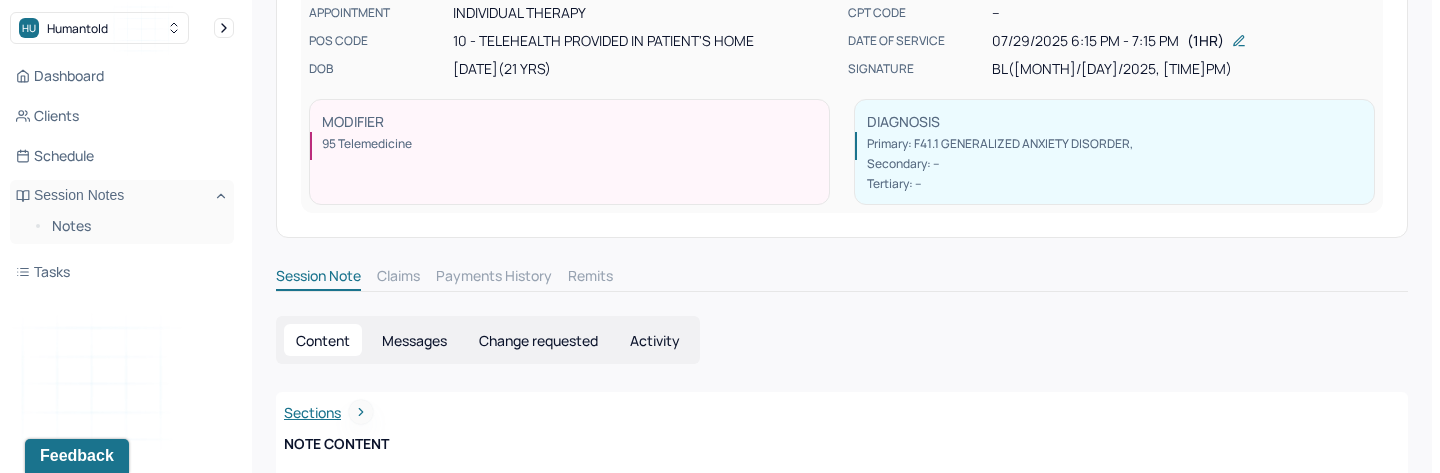 click on "Change requested" at bounding box center (538, 340) 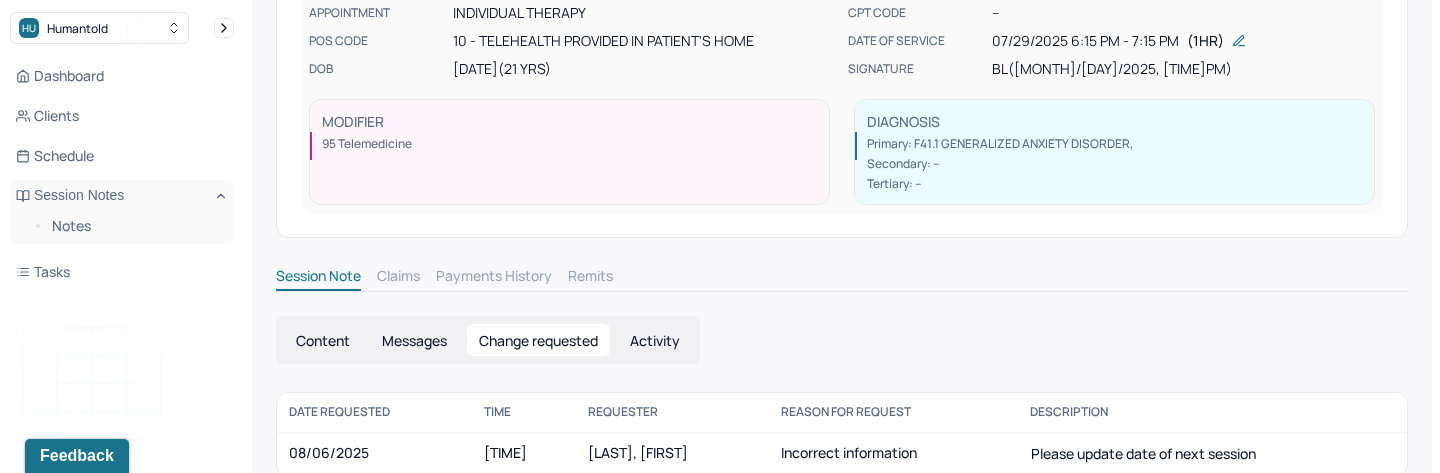 scroll, scrollTop: 267, scrollLeft: 0, axis: vertical 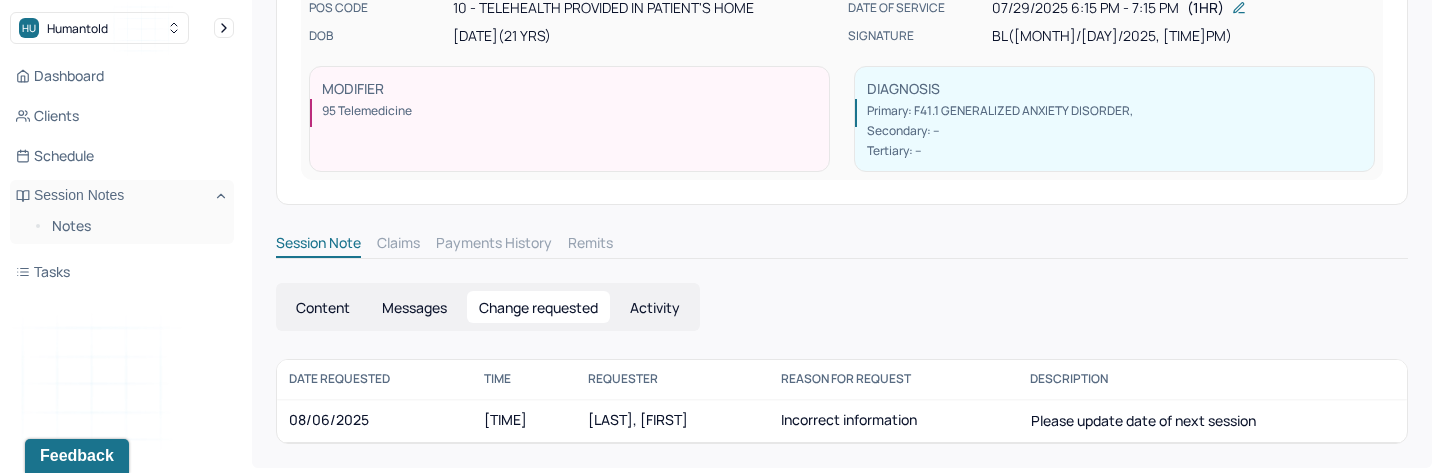 click on "[TIME]" at bounding box center [524, 421] 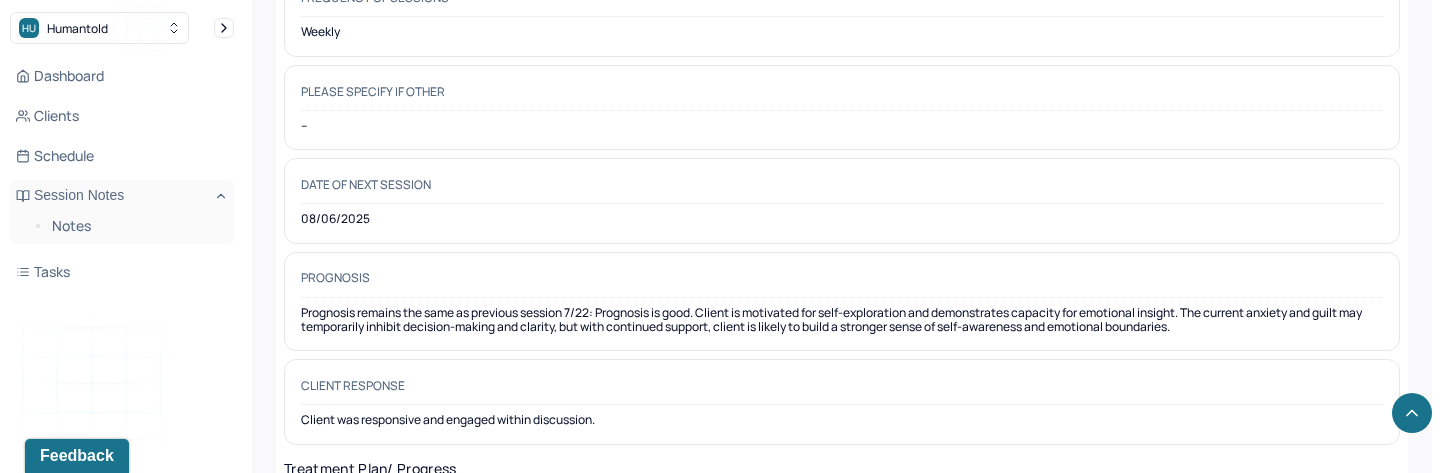 scroll, scrollTop: 2584, scrollLeft: 0, axis: vertical 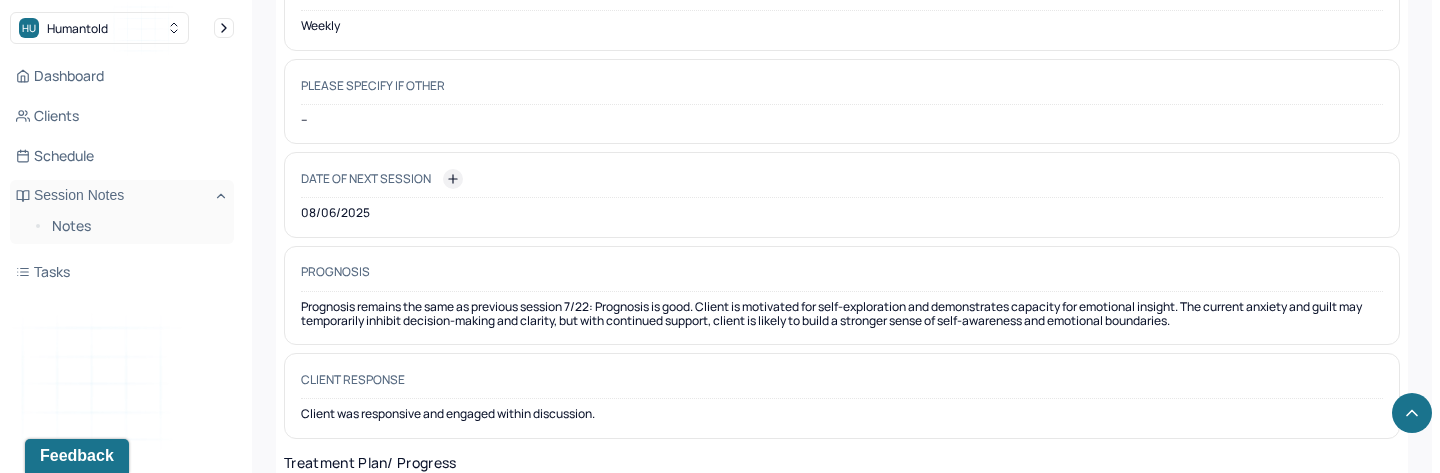 click 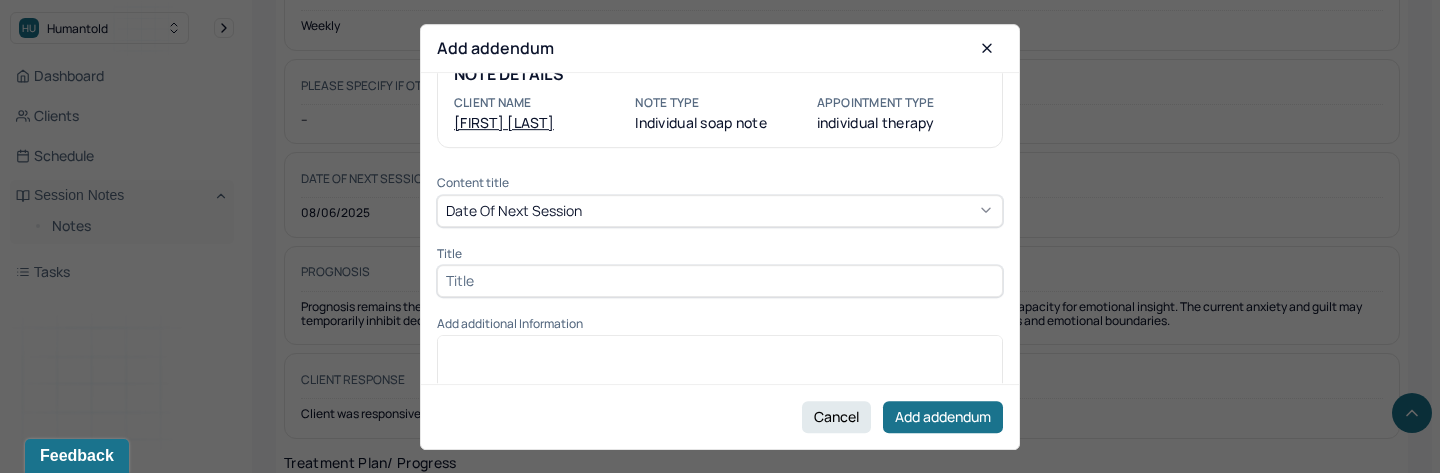scroll, scrollTop: 55, scrollLeft: 0, axis: vertical 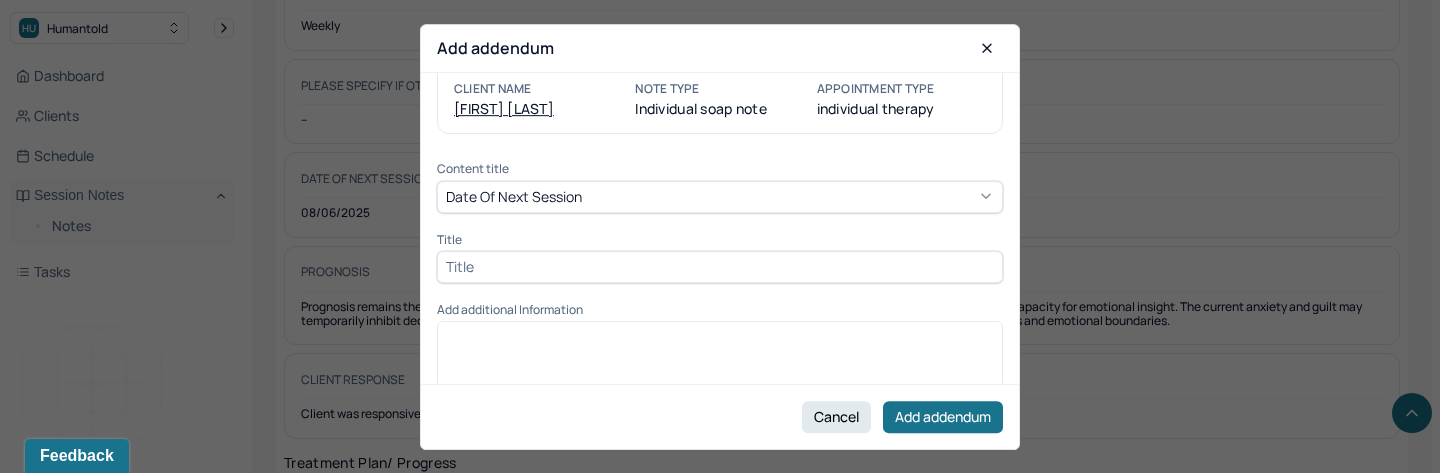 click at bounding box center [720, 267] 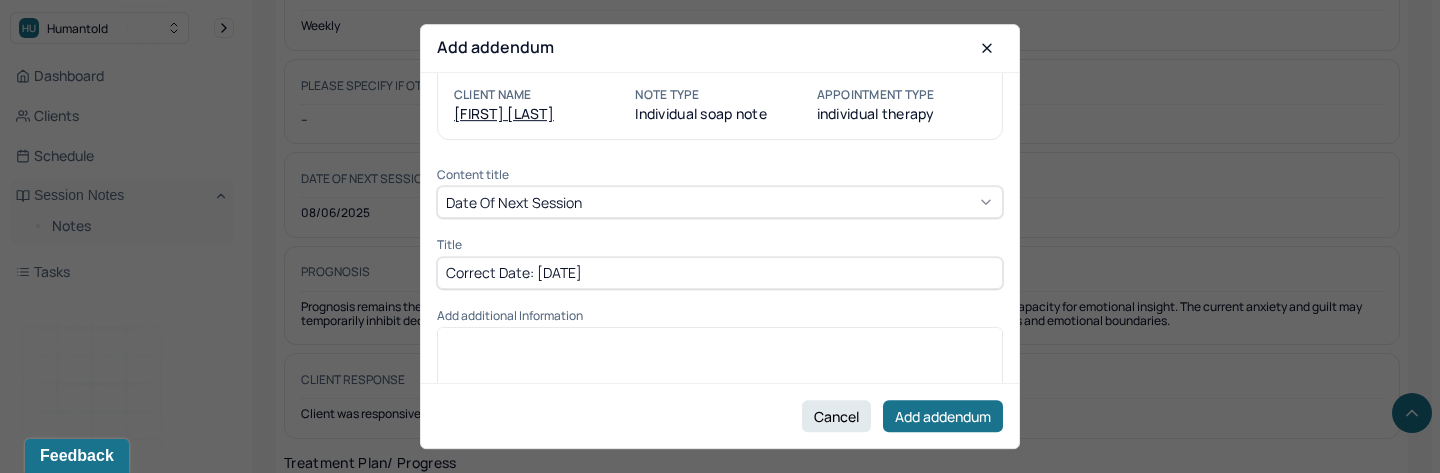 drag, startPoint x: 620, startPoint y: 275, endPoint x: 382, endPoint y: 275, distance: 238 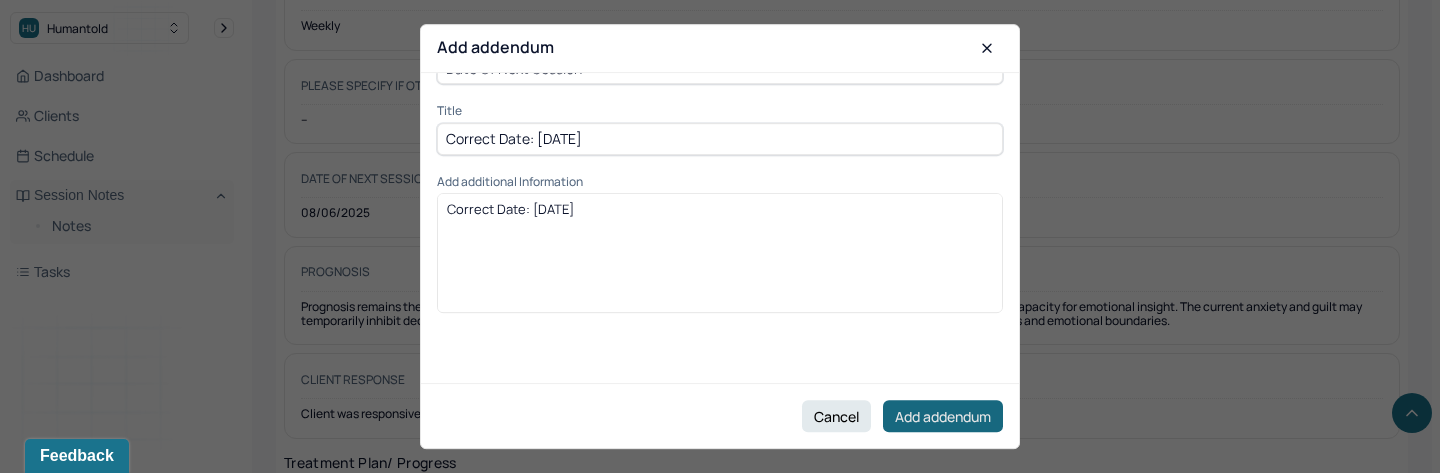 click on "Add addendum" at bounding box center [943, 416] 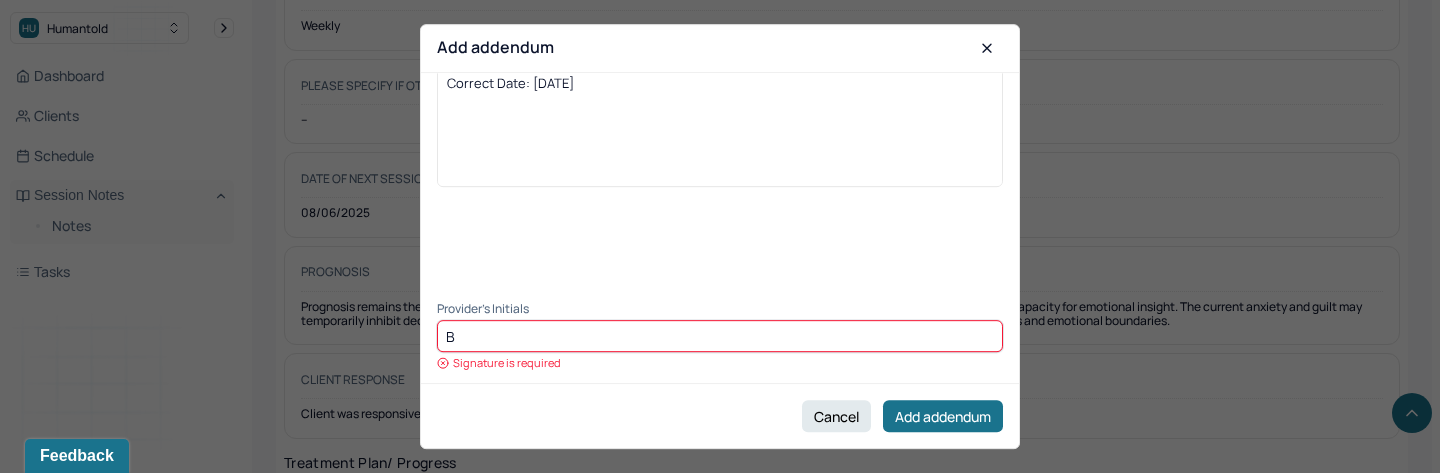 scroll, scrollTop: 292, scrollLeft: 0, axis: vertical 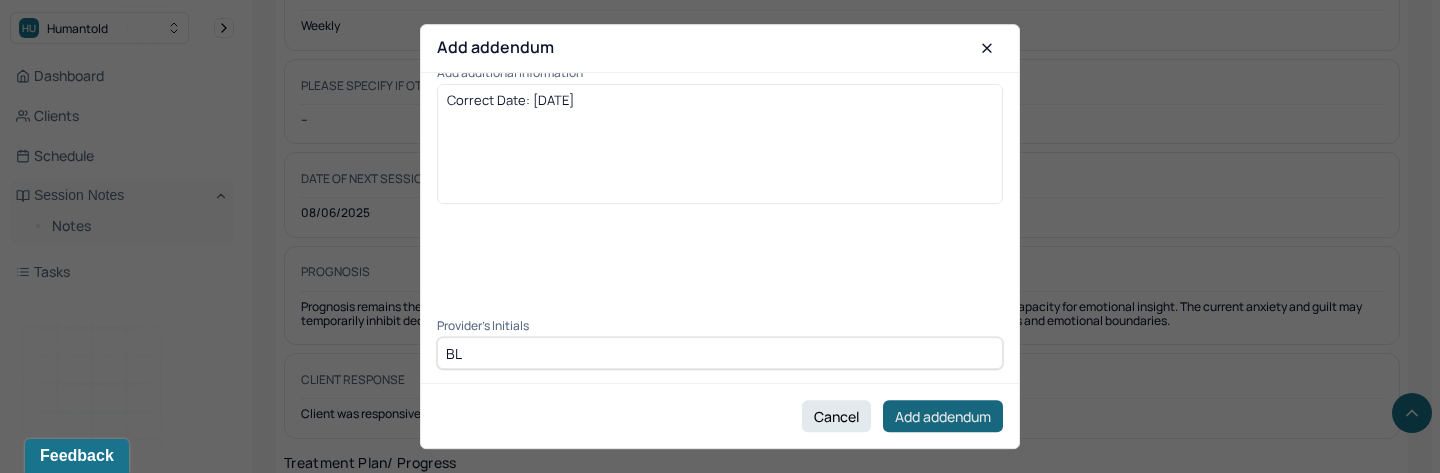 type on "BL" 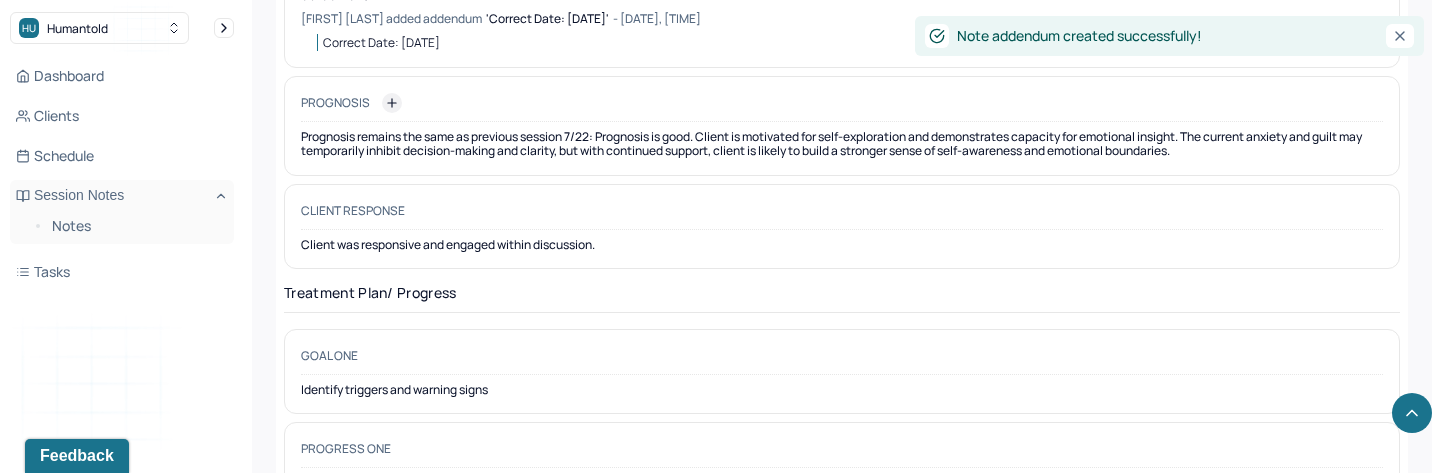 scroll, scrollTop: 2795, scrollLeft: 0, axis: vertical 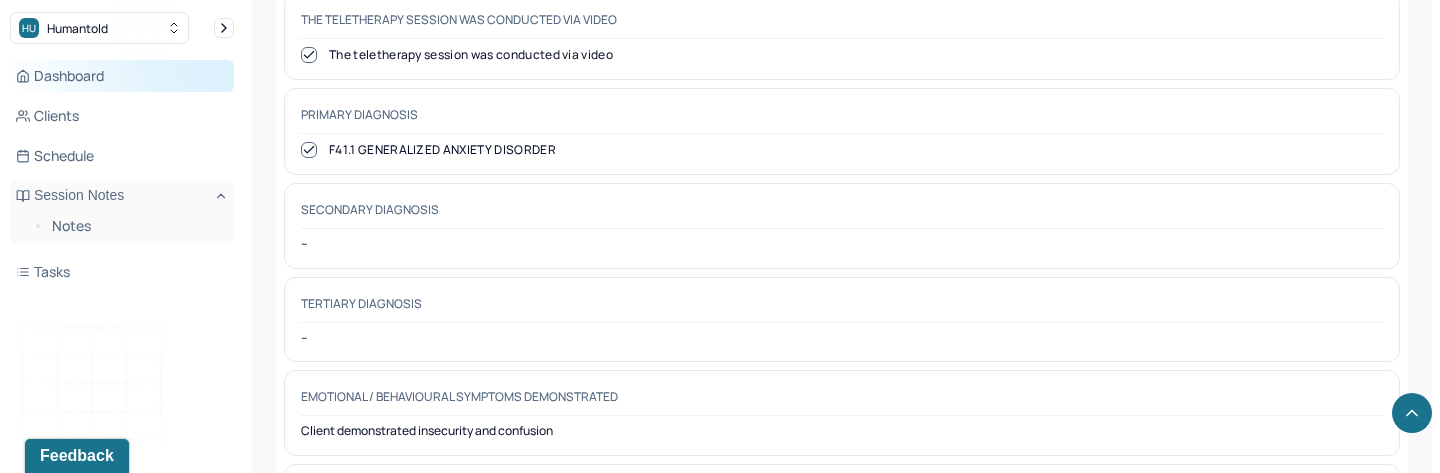 click on "Dashboard" at bounding box center (122, 76) 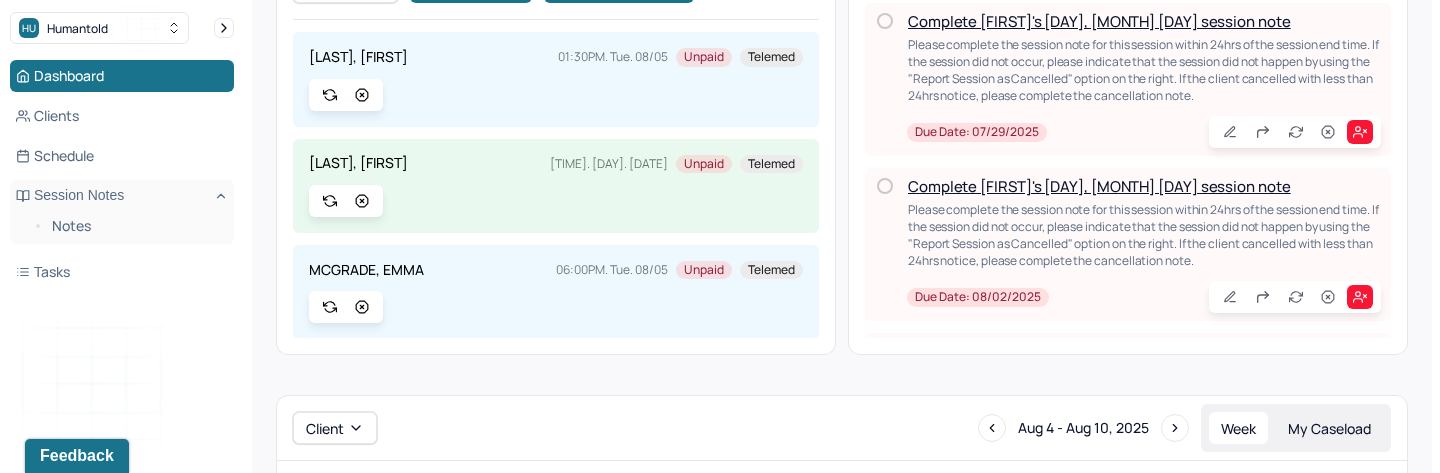 scroll, scrollTop: 270, scrollLeft: 0, axis: vertical 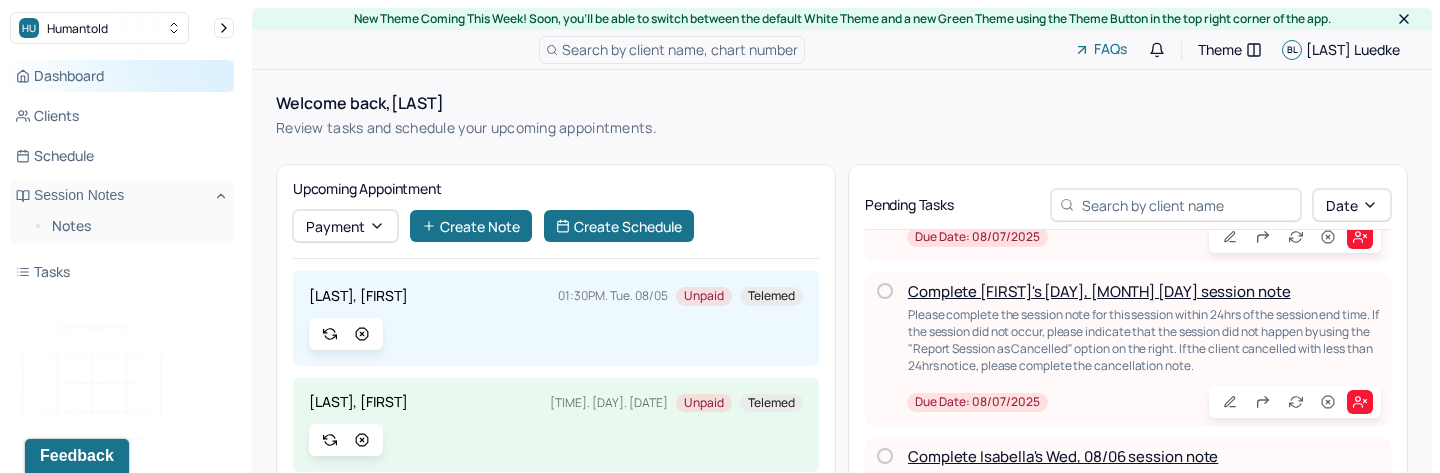 click on "Dashboard" at bounding box center [122, 76] 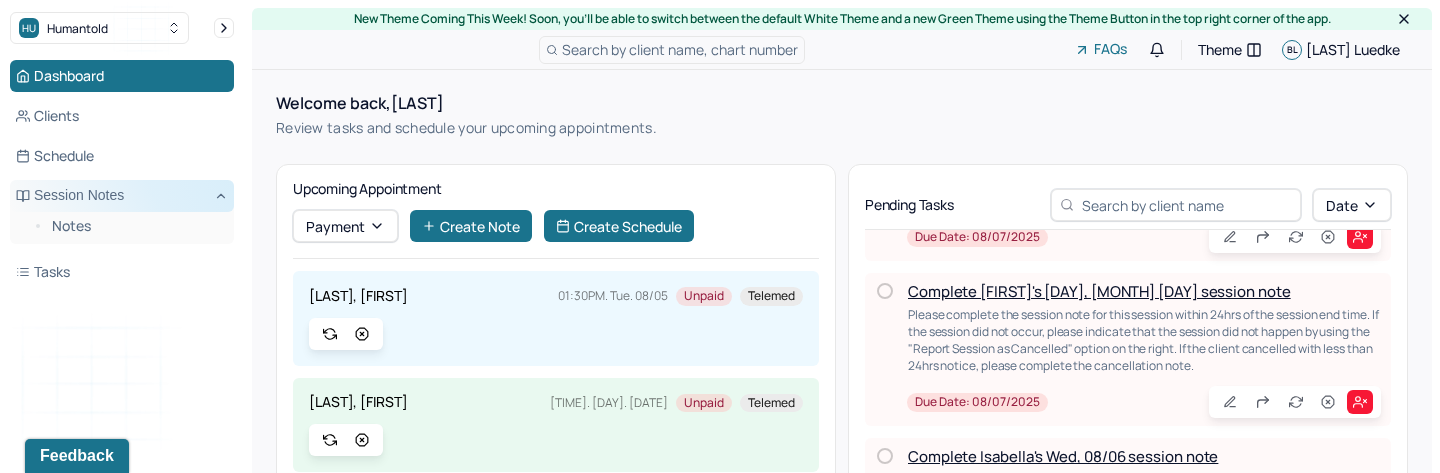 click on "Session Notes" at bounding box center (122, 196) 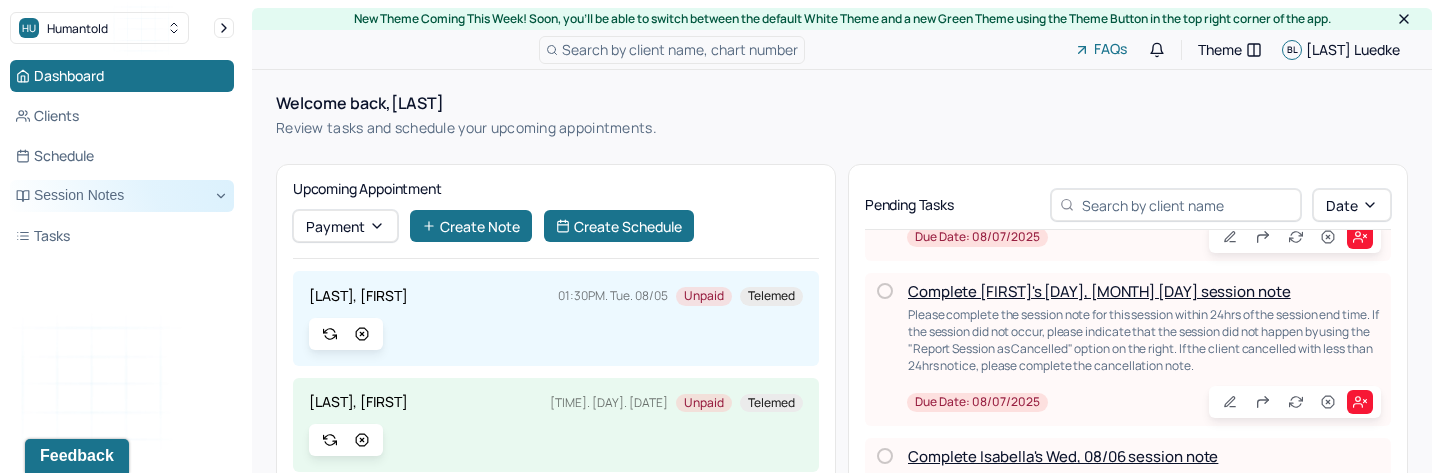 click on "Session Notes" at bounding box center [122, 196] 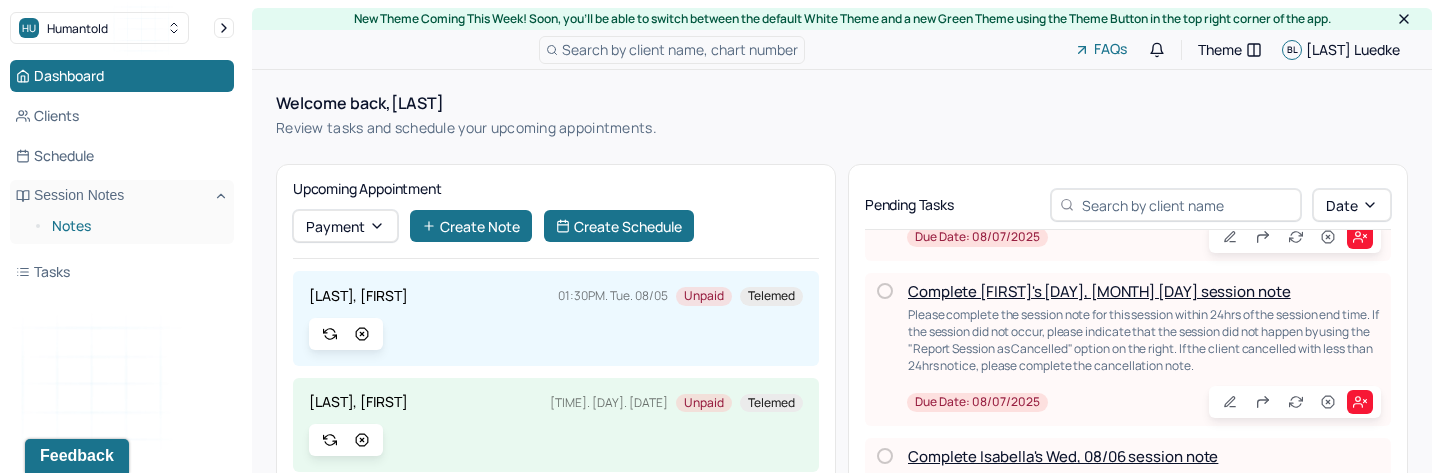 click on "Notes" at bounding box center [135, 226] 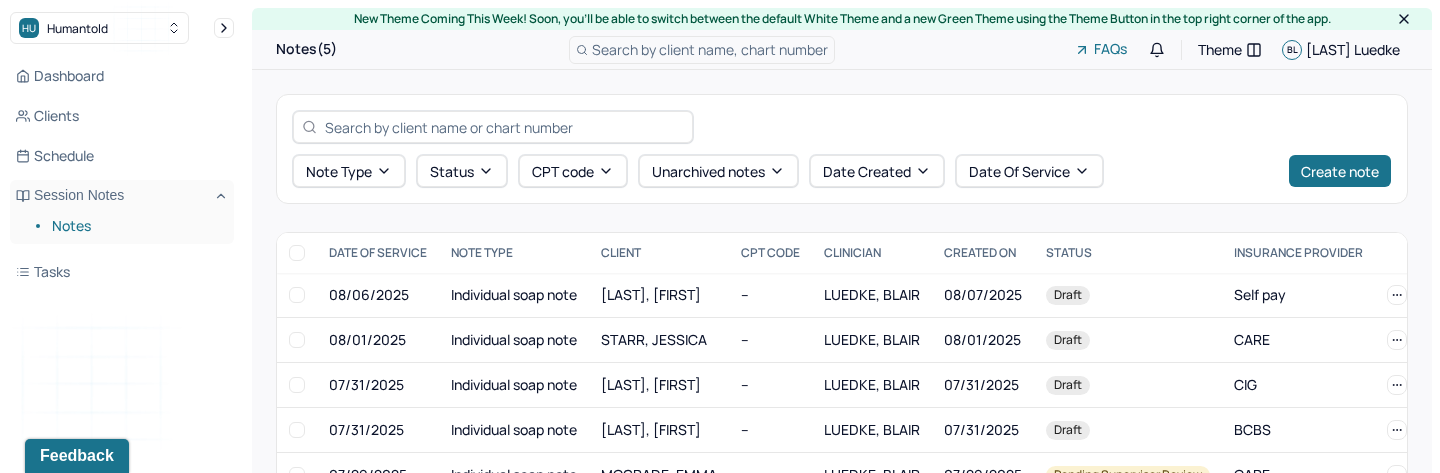 scroll, scrollTop: 56, scrollLeft: 0, axis: vertical 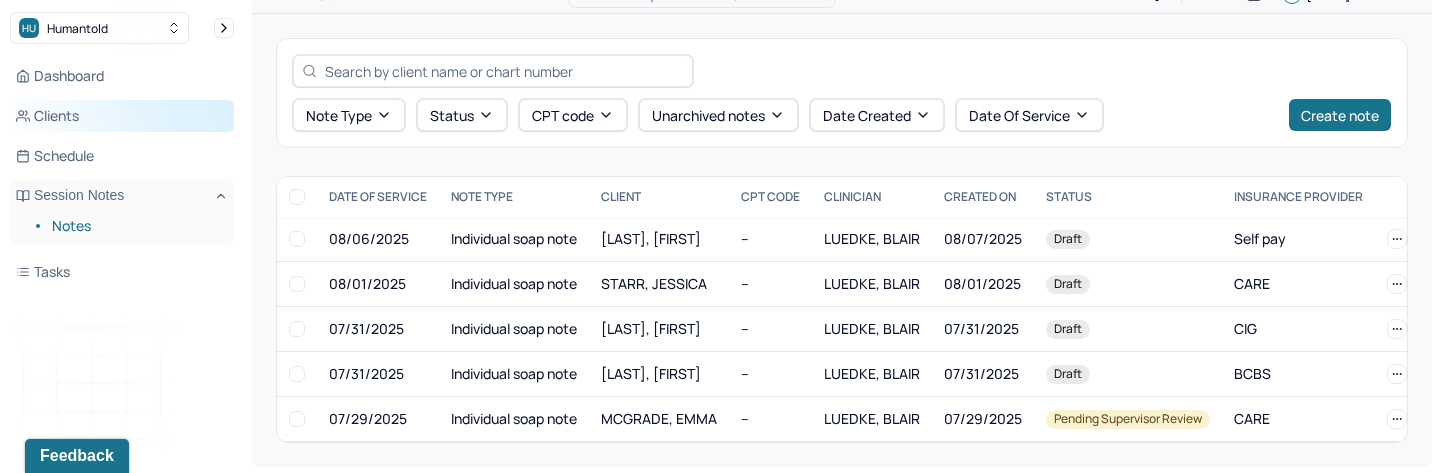 click on "Clients" at bounding box center [122, 116] 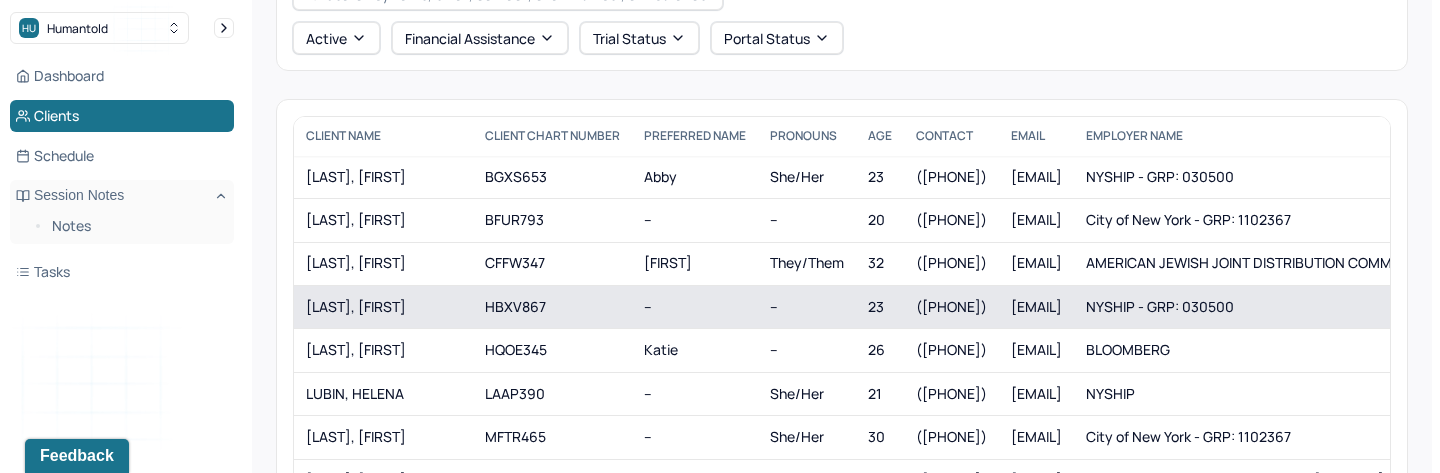 scroll, scrollTop: 138, scrollLeft: 0, axis: vertical 